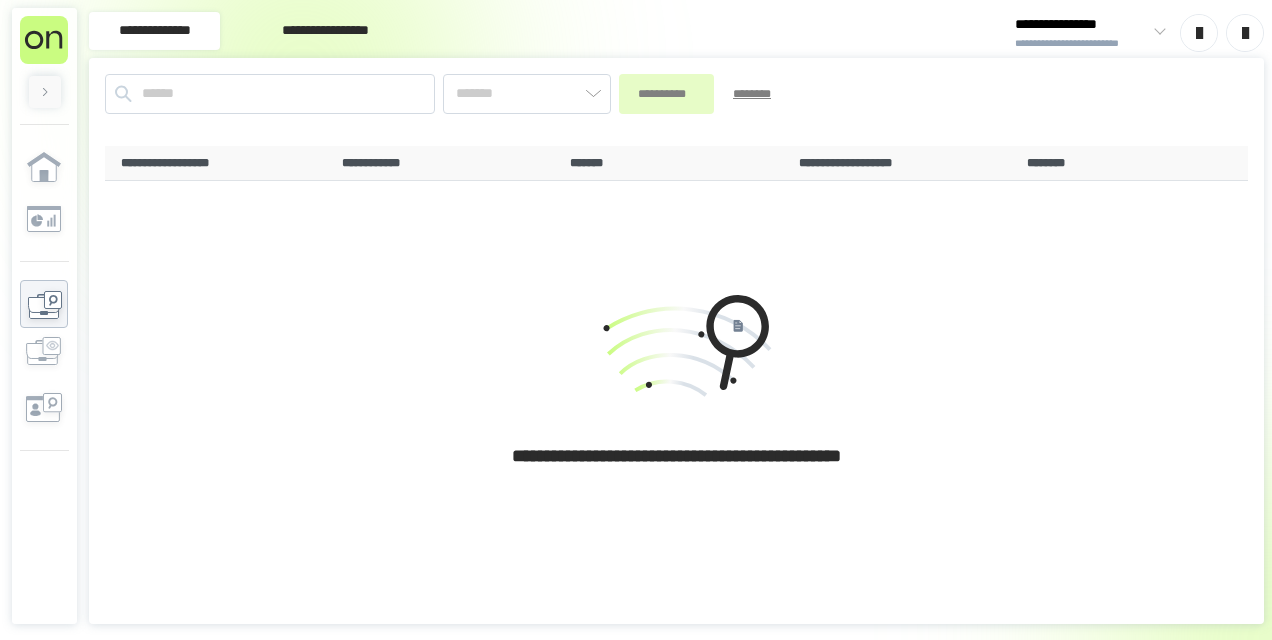 scroll, scrollTop: 0, scrollLeft: 0, axis: both 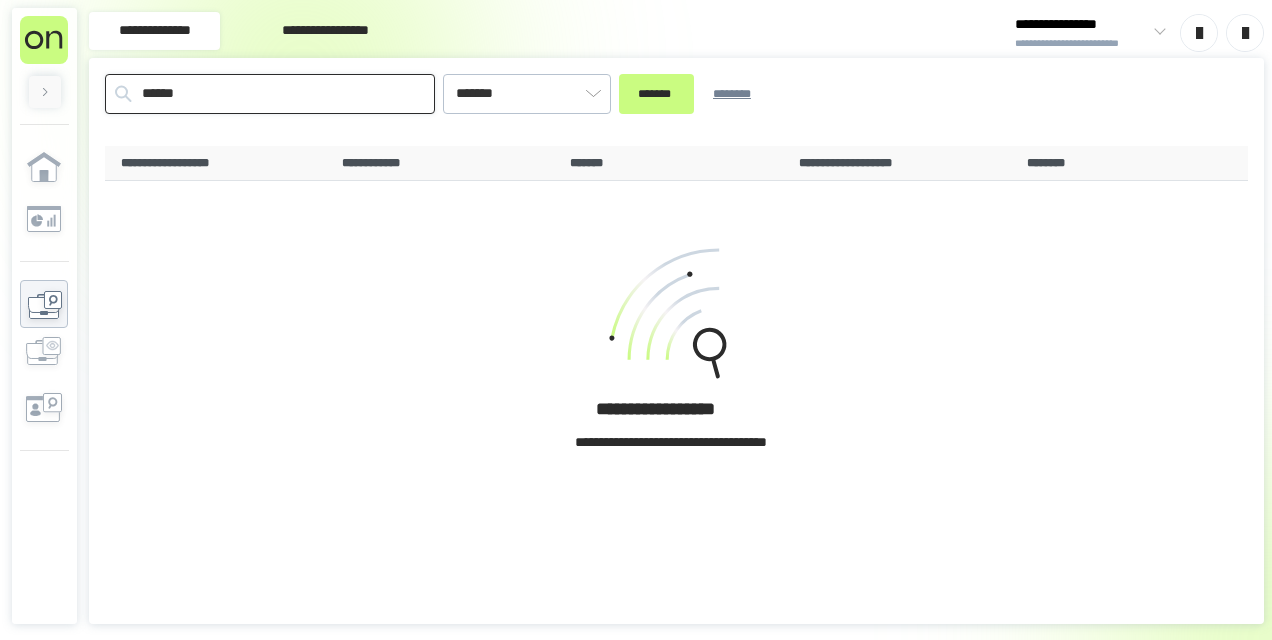 click on "******" at bounding box center [270, 94] 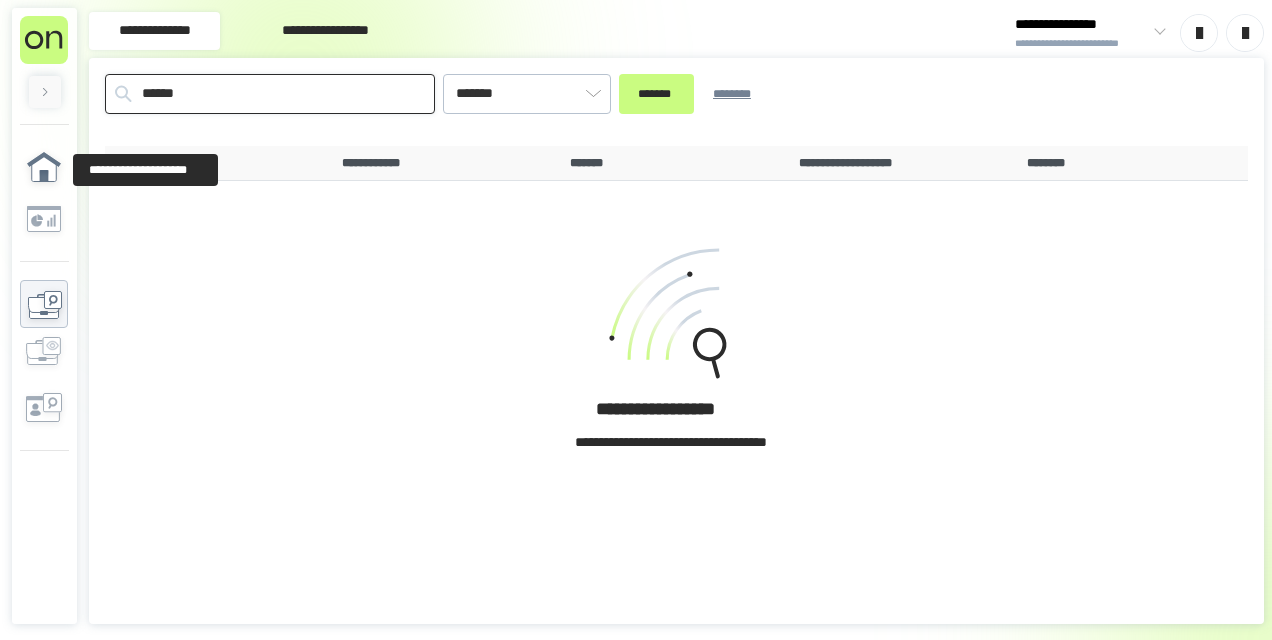 paste on "***" 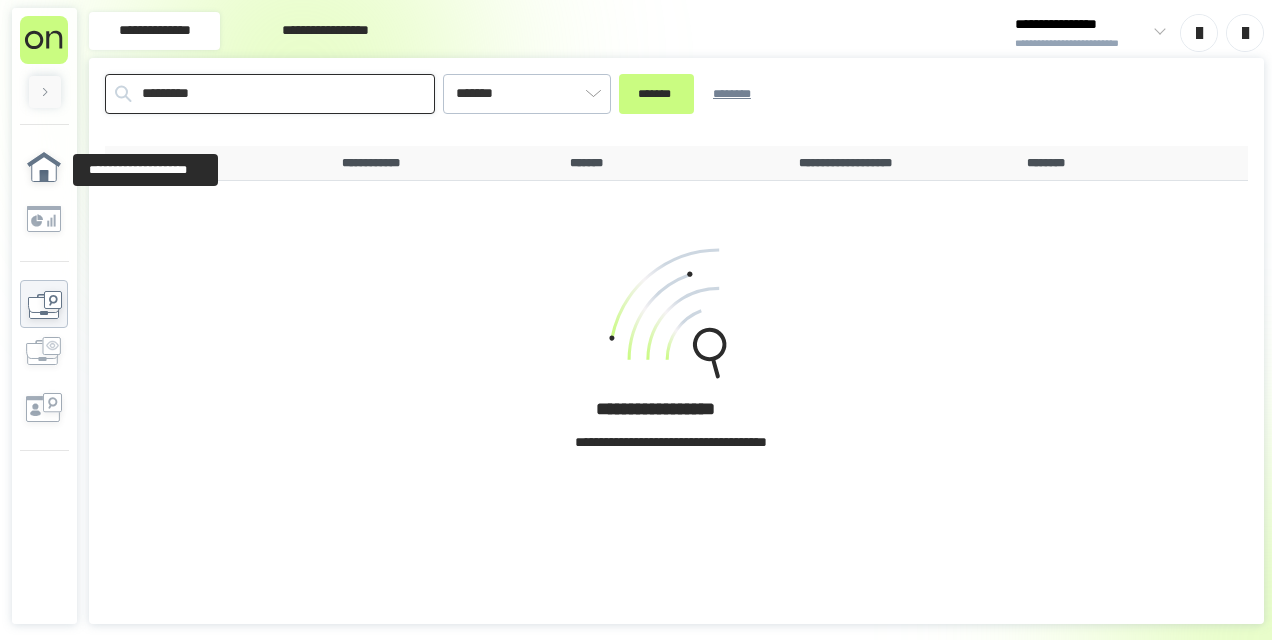 type on "*********" 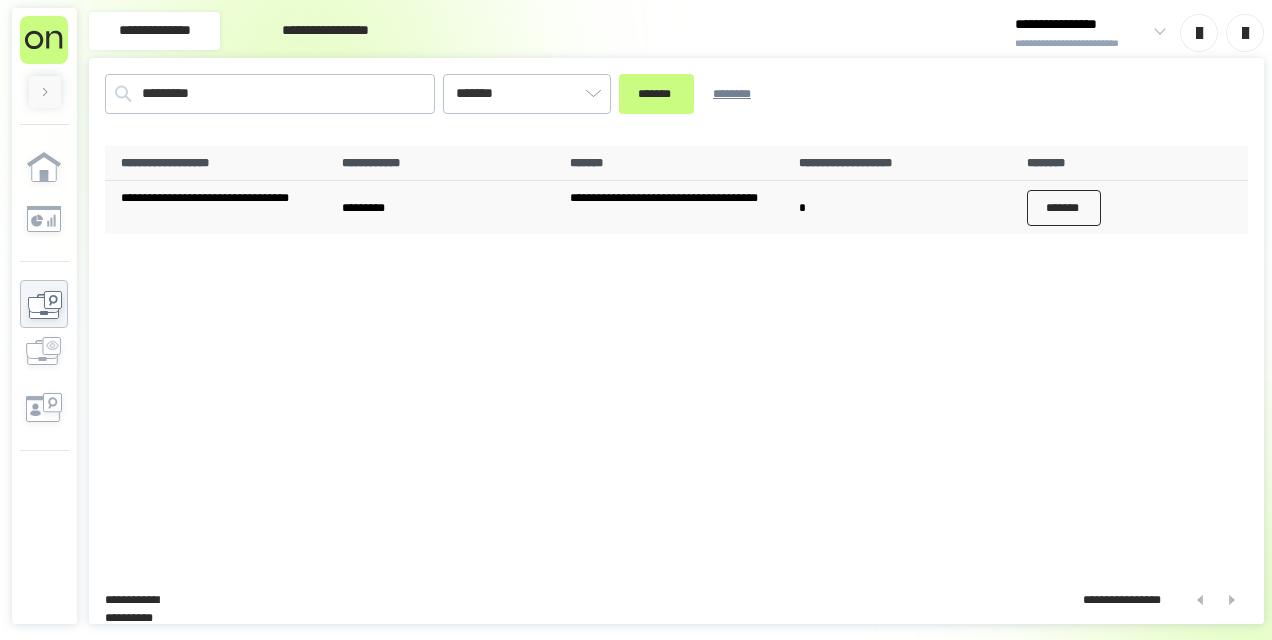 click on "*******" at bounding box center (1064, 208) 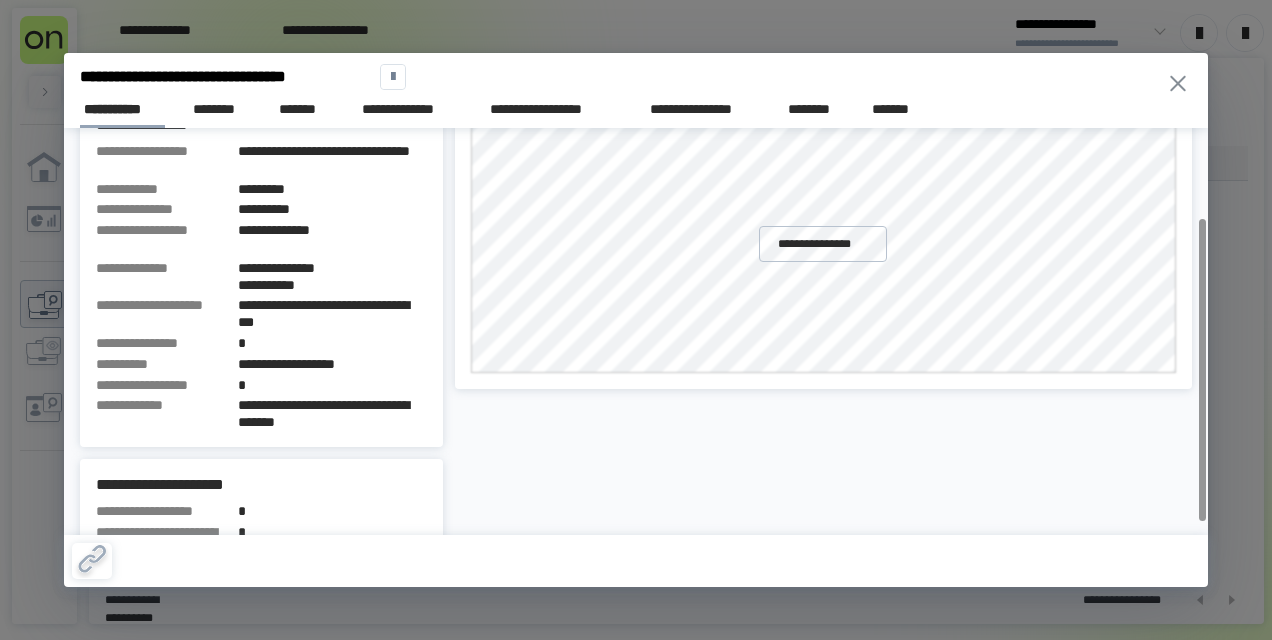scroll, scrollTop: 0, scrollLeft: 0, axis: both 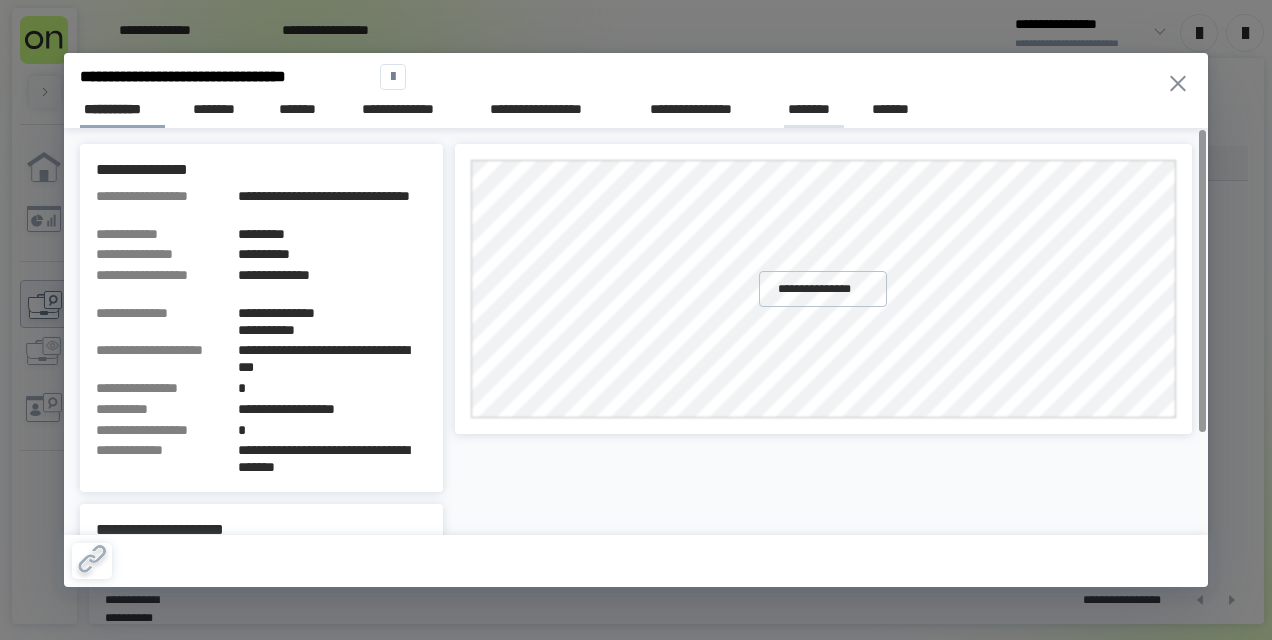 click on "********" at bounding box center [814, 109] 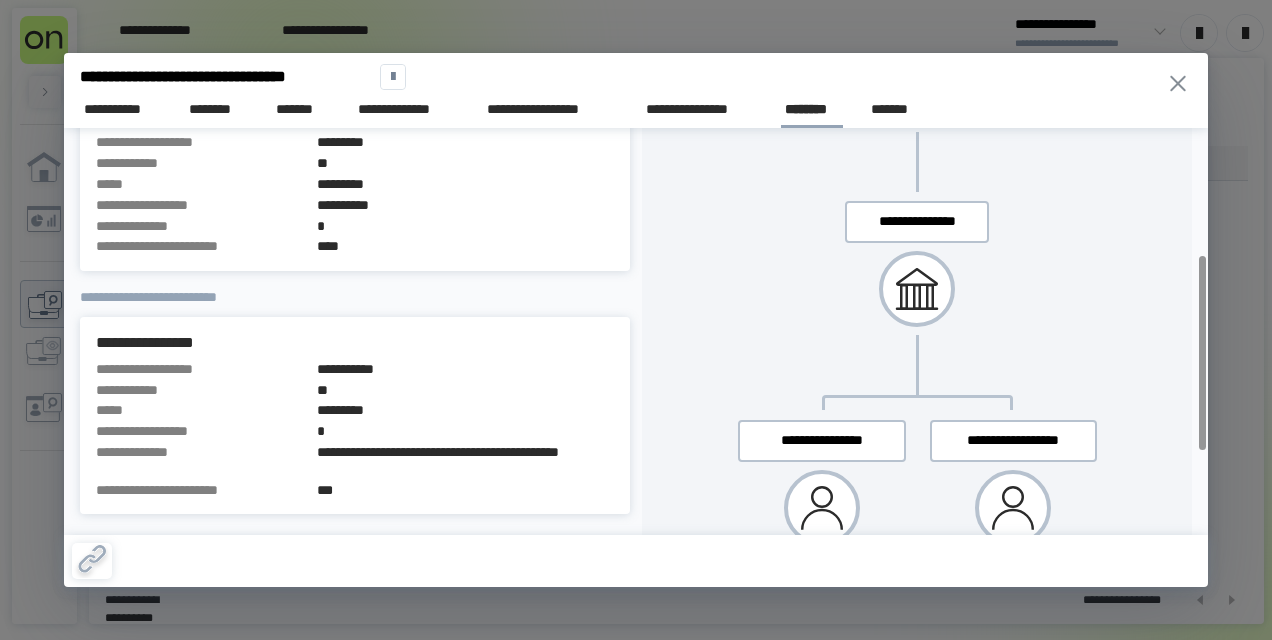 scroll, scrollTop: 438, scrollLeft: 0, axis: vertical 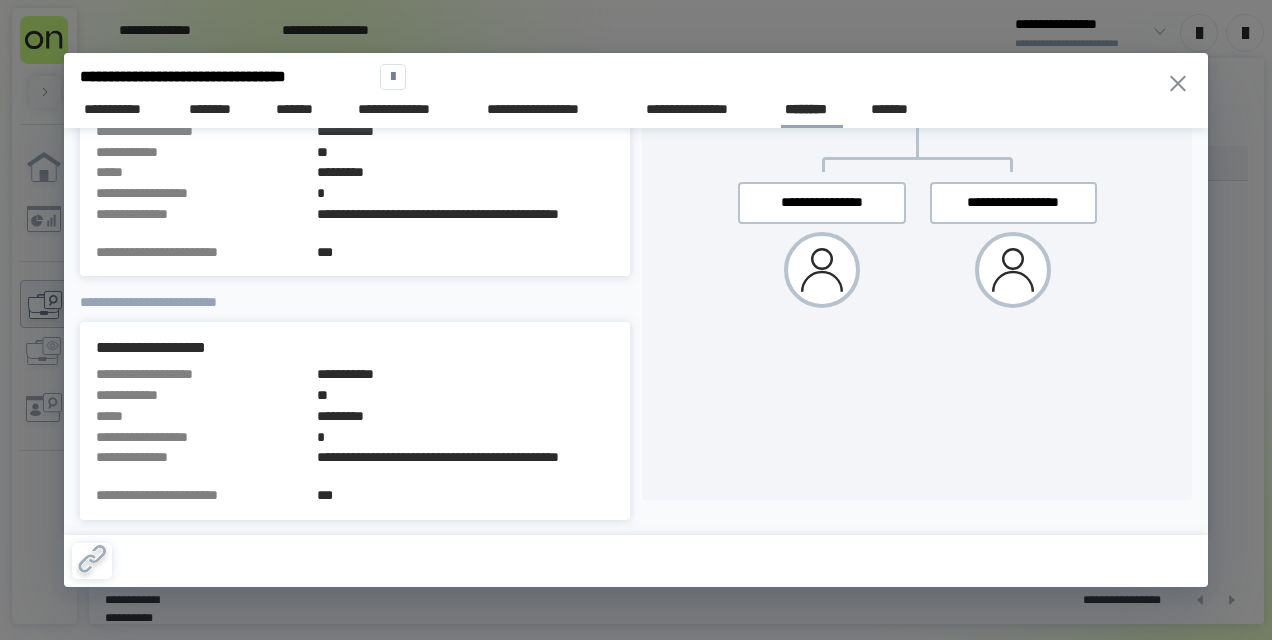 click 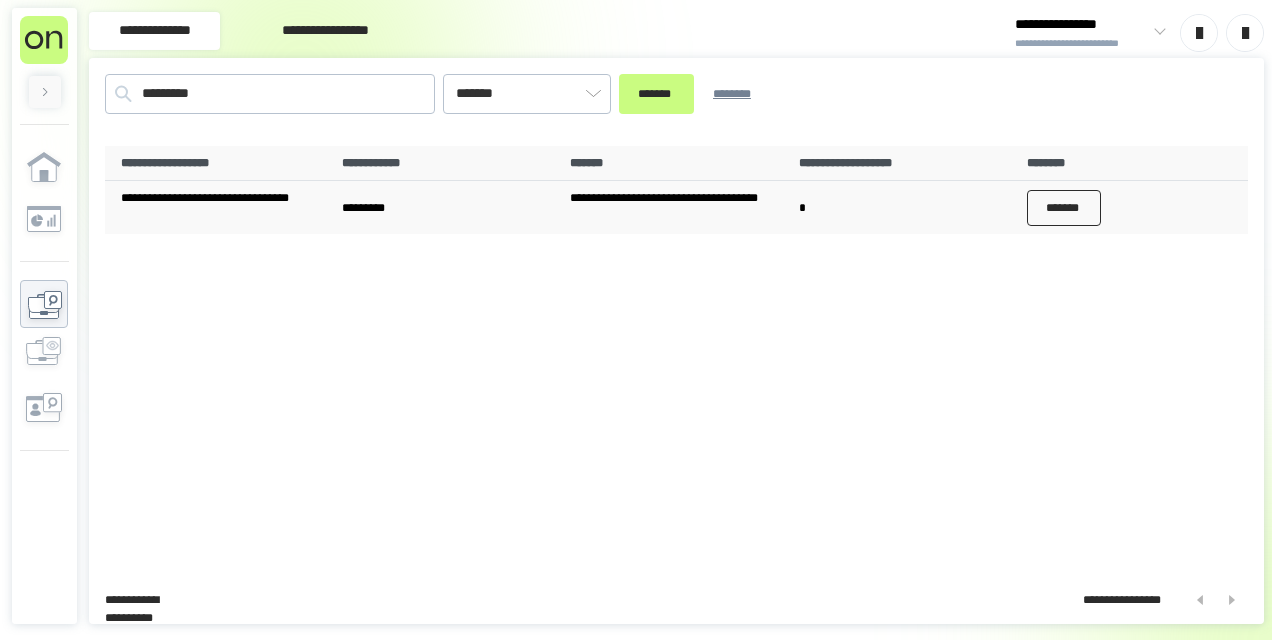 click on "*******" at bounding box center [1064, 208] 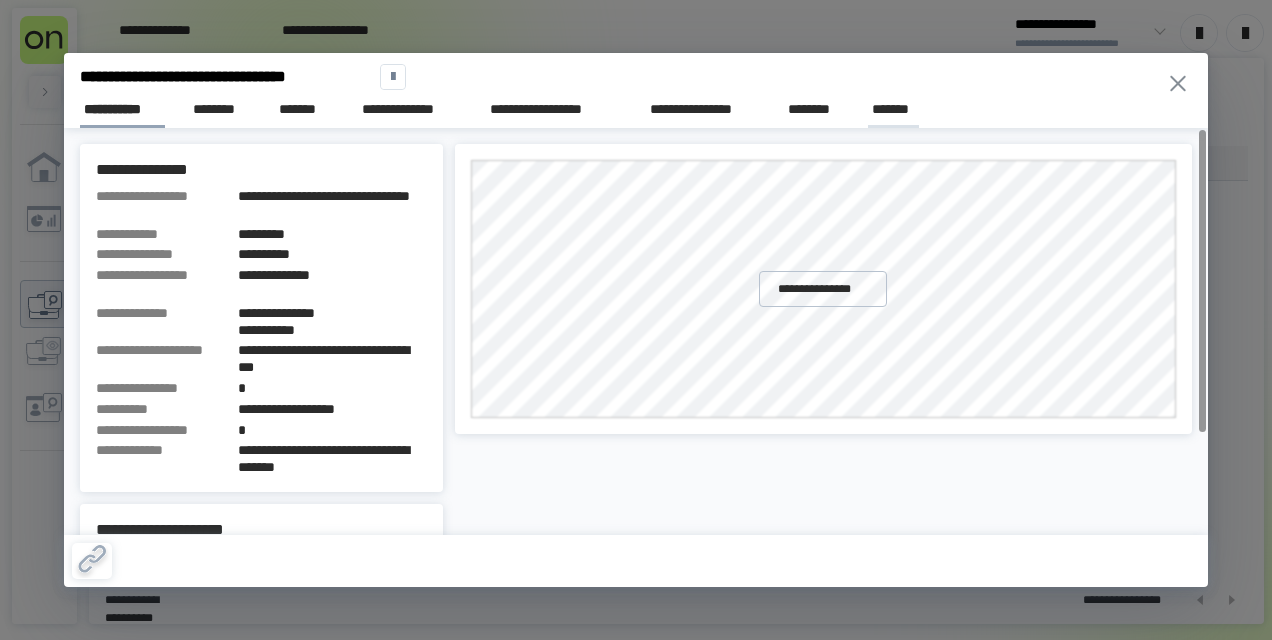 click on "*******" at bounding box center [893, 109] 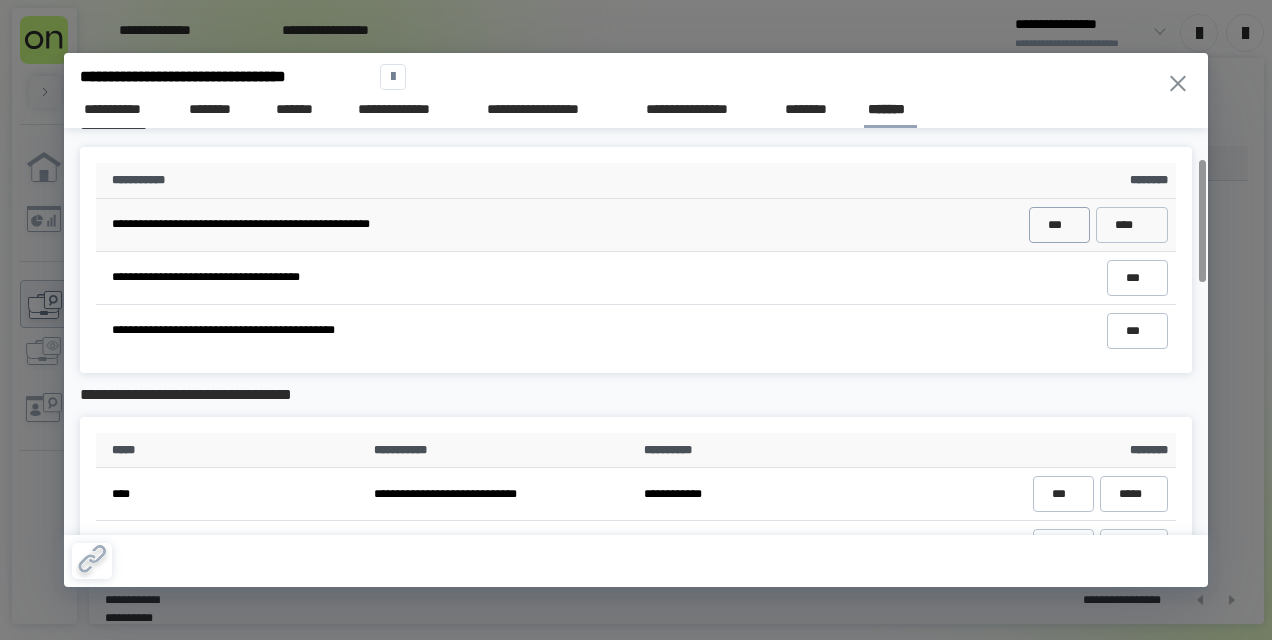 scroll, scrollTop: 0, scrollLeft: 0, axis: both 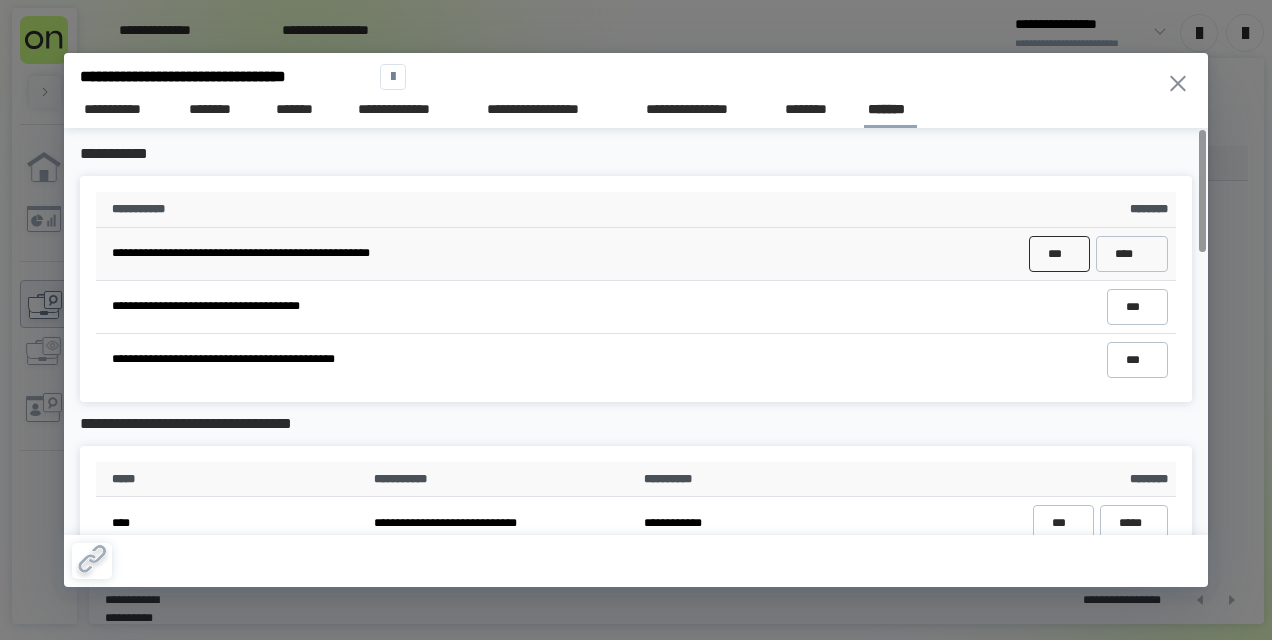 click on "***" at bounding box center (1059, 253) 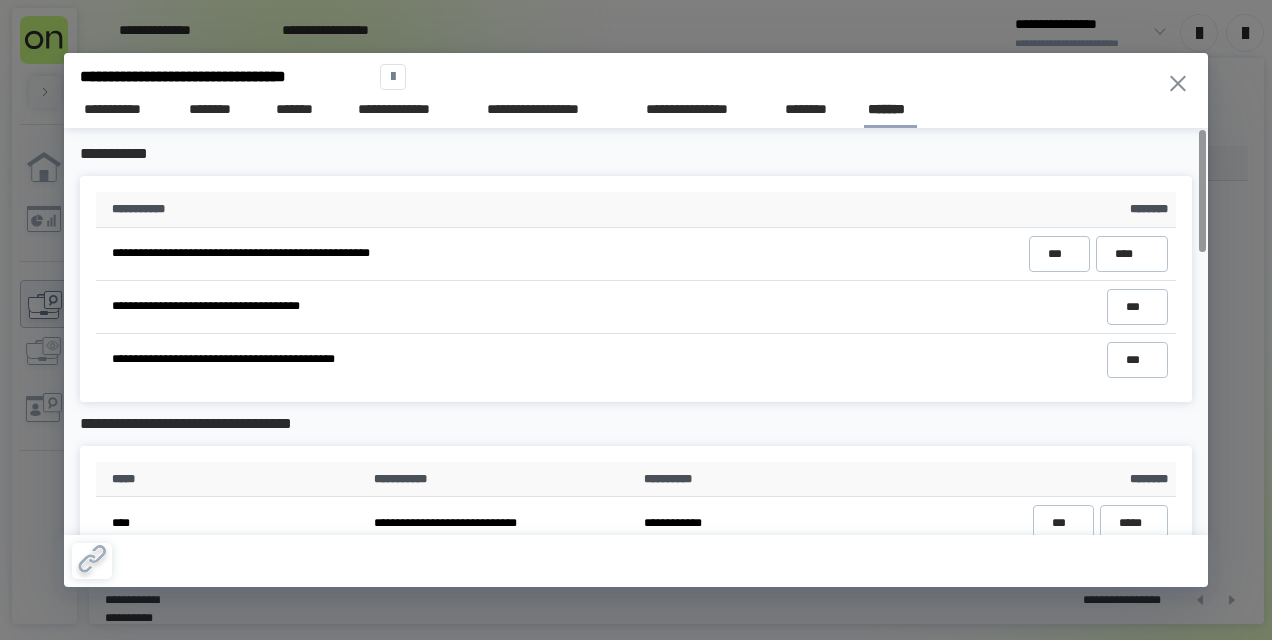click 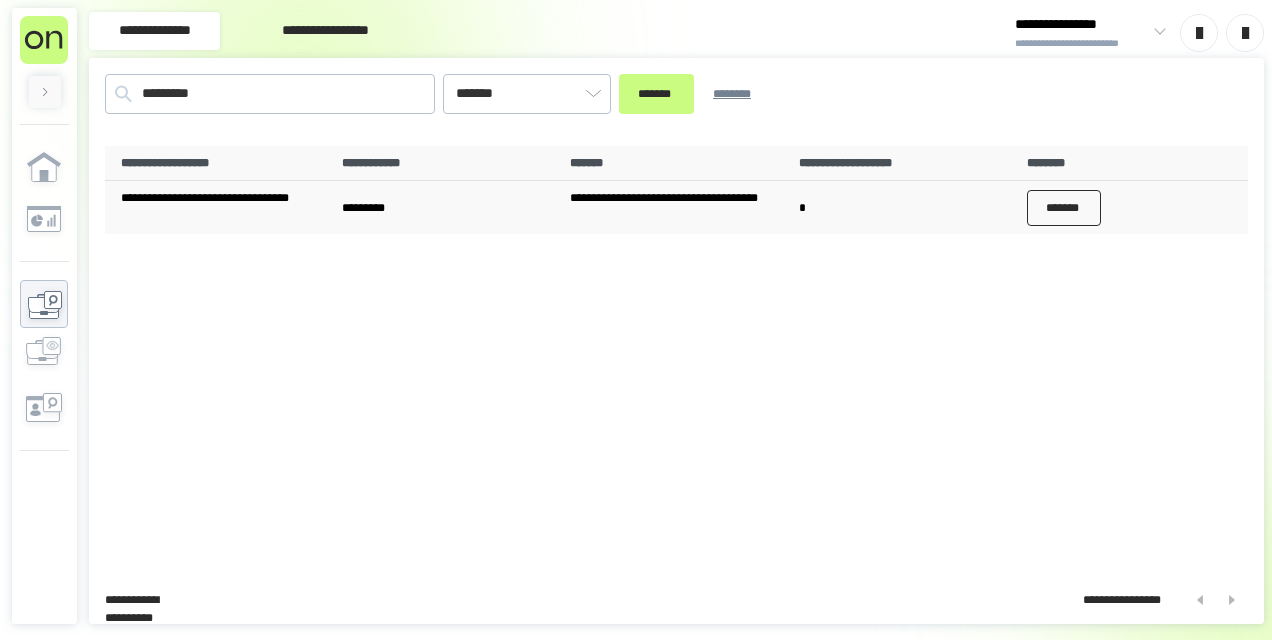 click on "*******" at bounding box center (1064, 208) 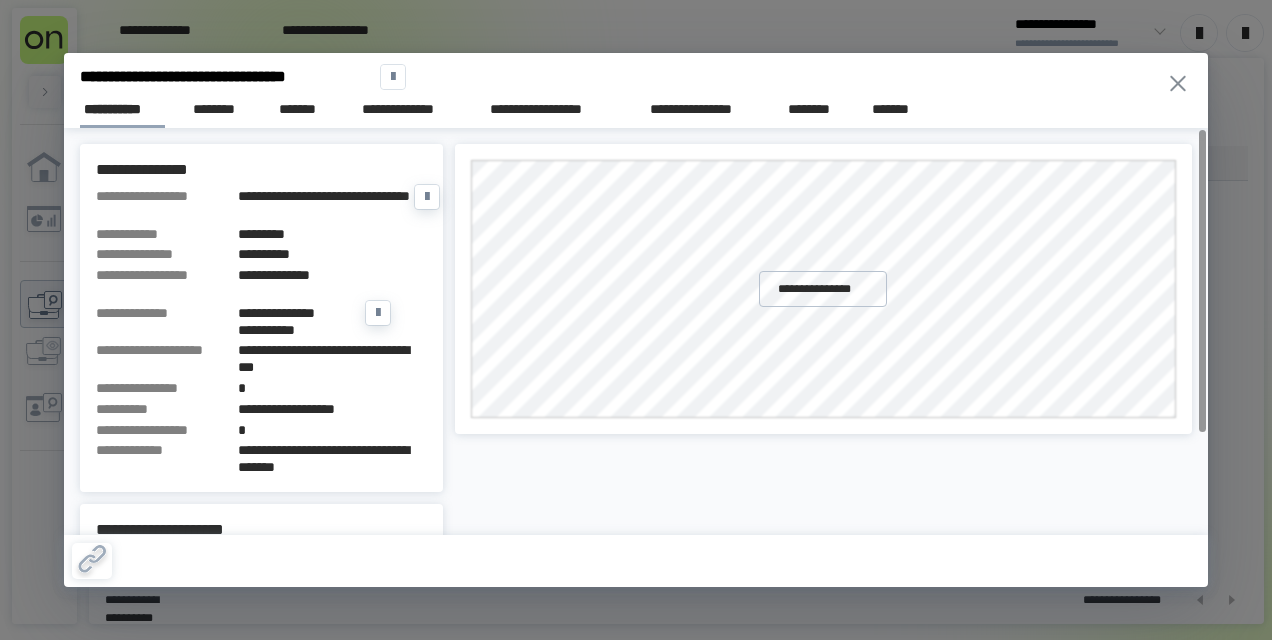 scroll, scrollTop: 0, scrollLeft: 0, axis: both 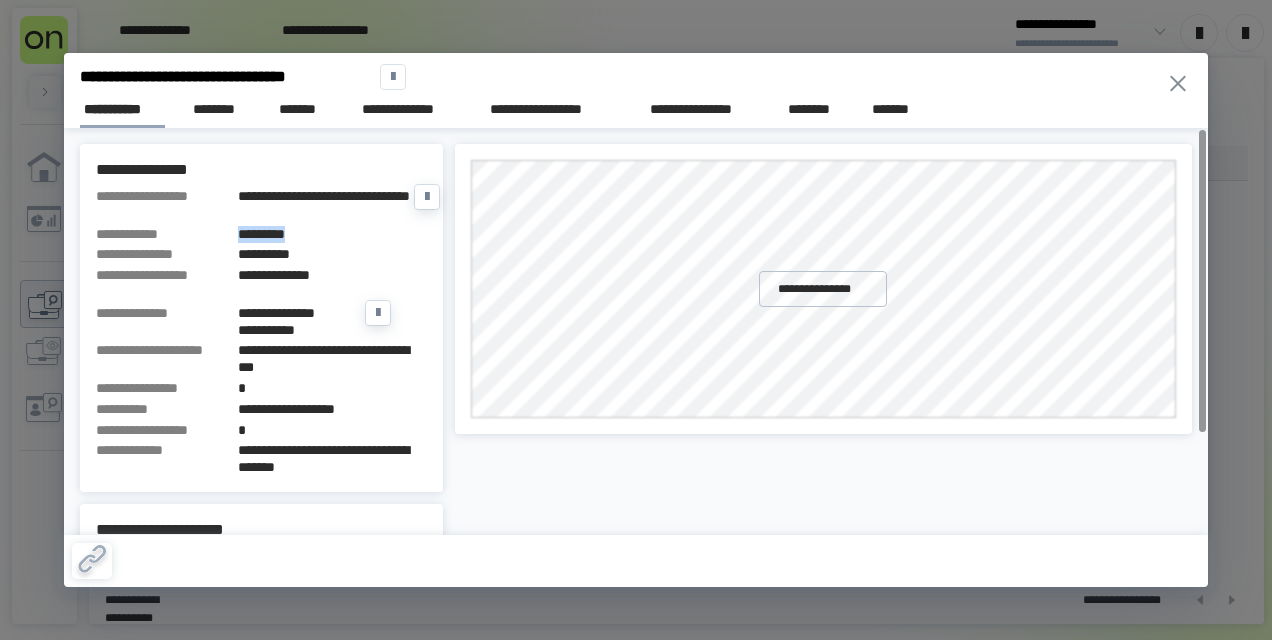 drag, startPoint x: 318, startPoint y: 236, endPoint x: 238, endPoint y: 236, distance: 80 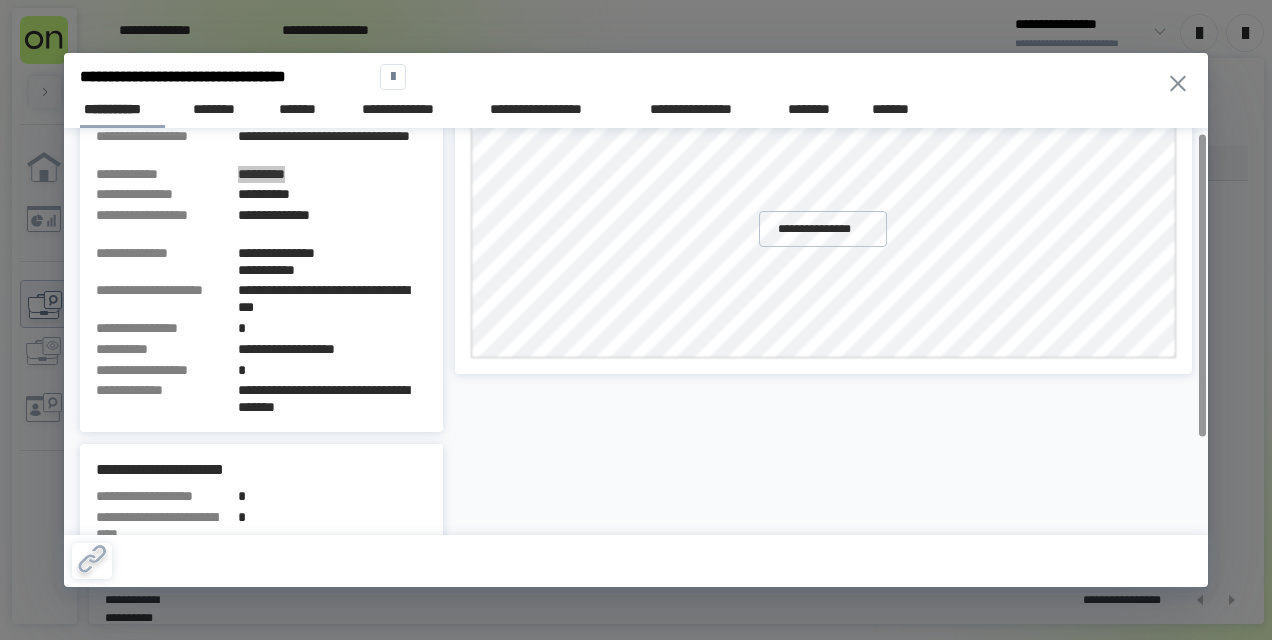 scroll, scrollTop: 0, scrollLeft: 0, axis: both 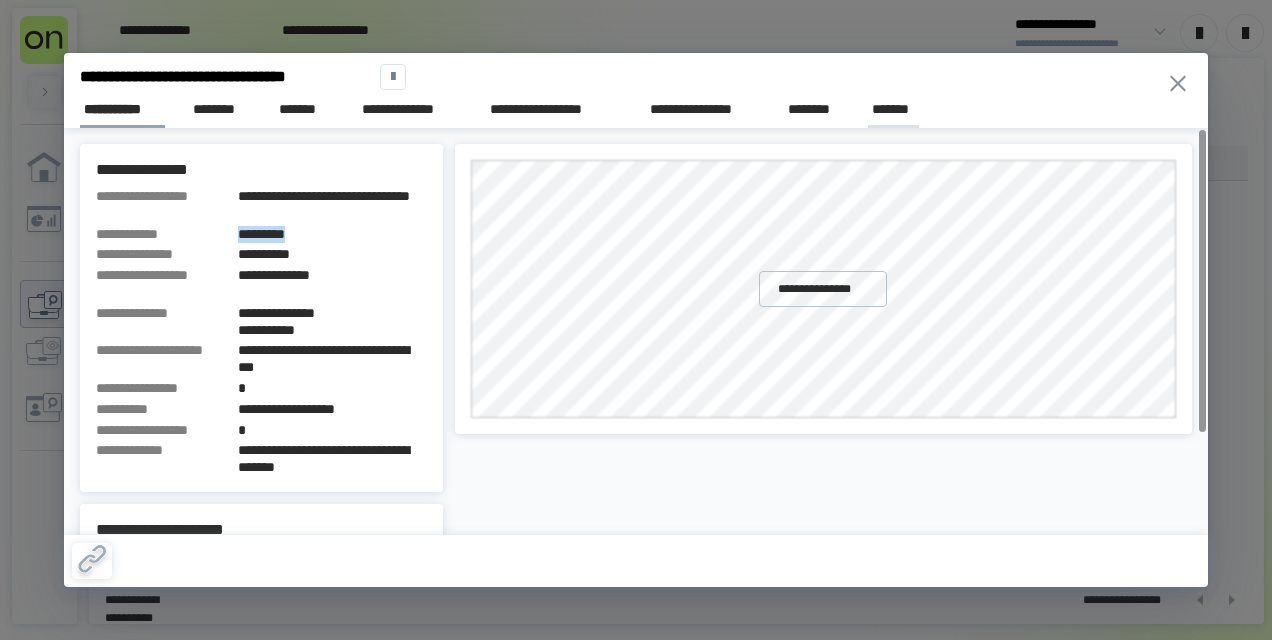 click on "*******" at bounding box center (893, 109) 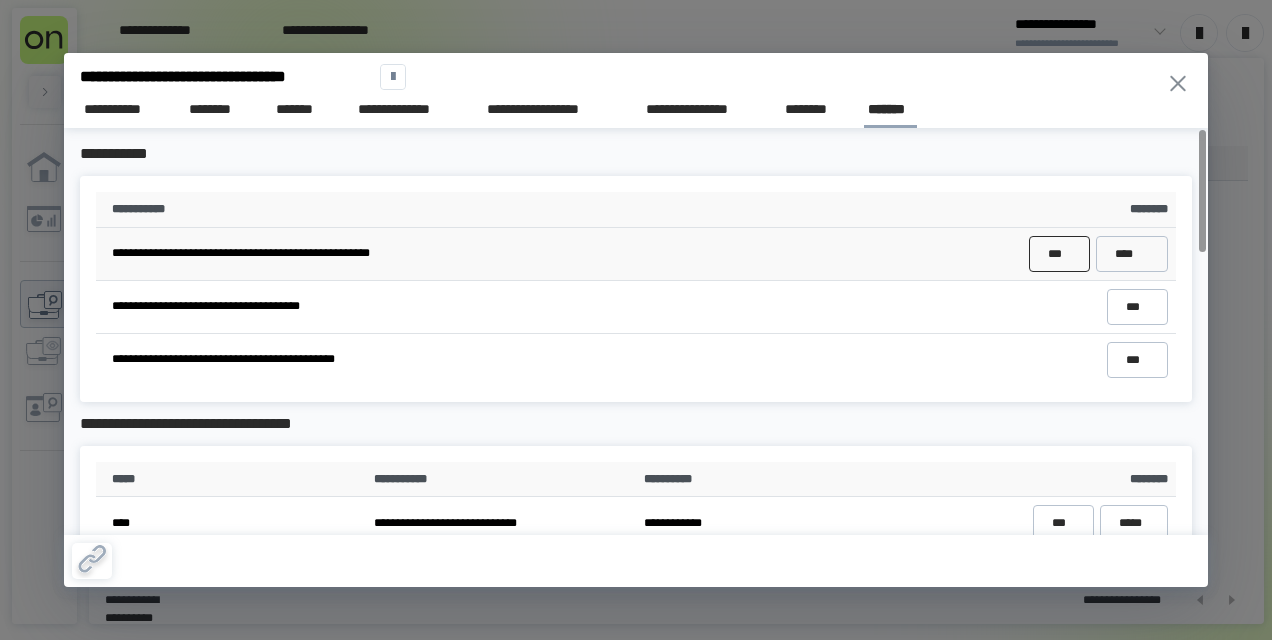 click on "***" at bounding box center [1059, 253] 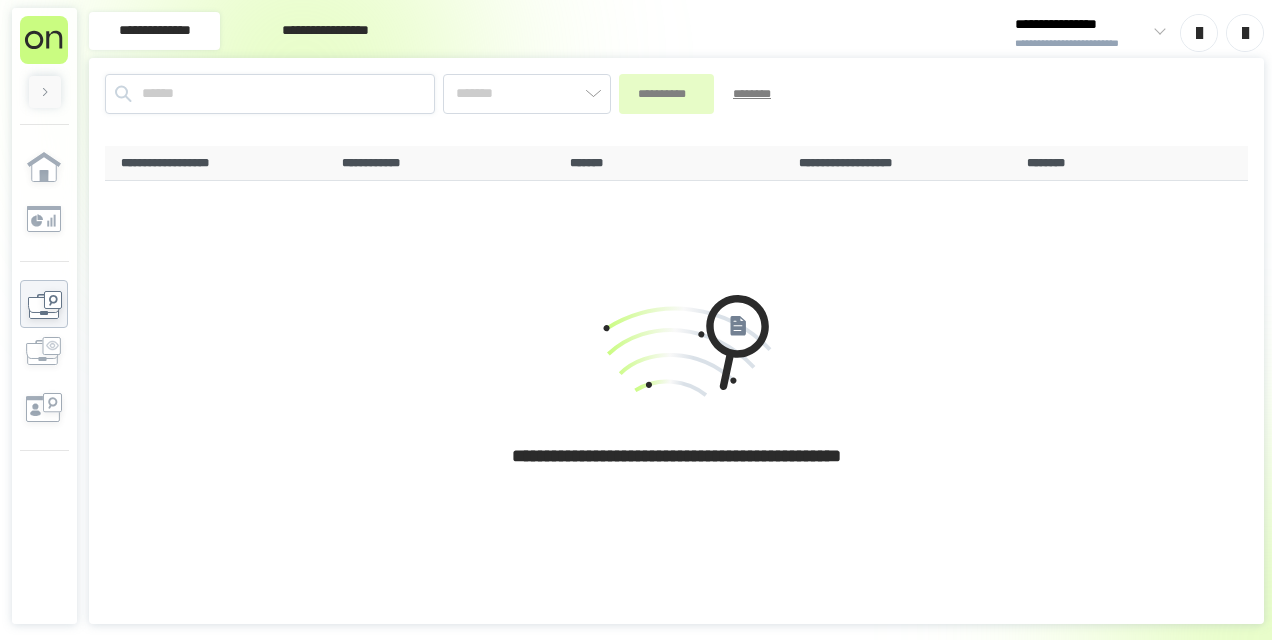 scroll, scrollTop: 0, scrollLeft: 0, axis: both 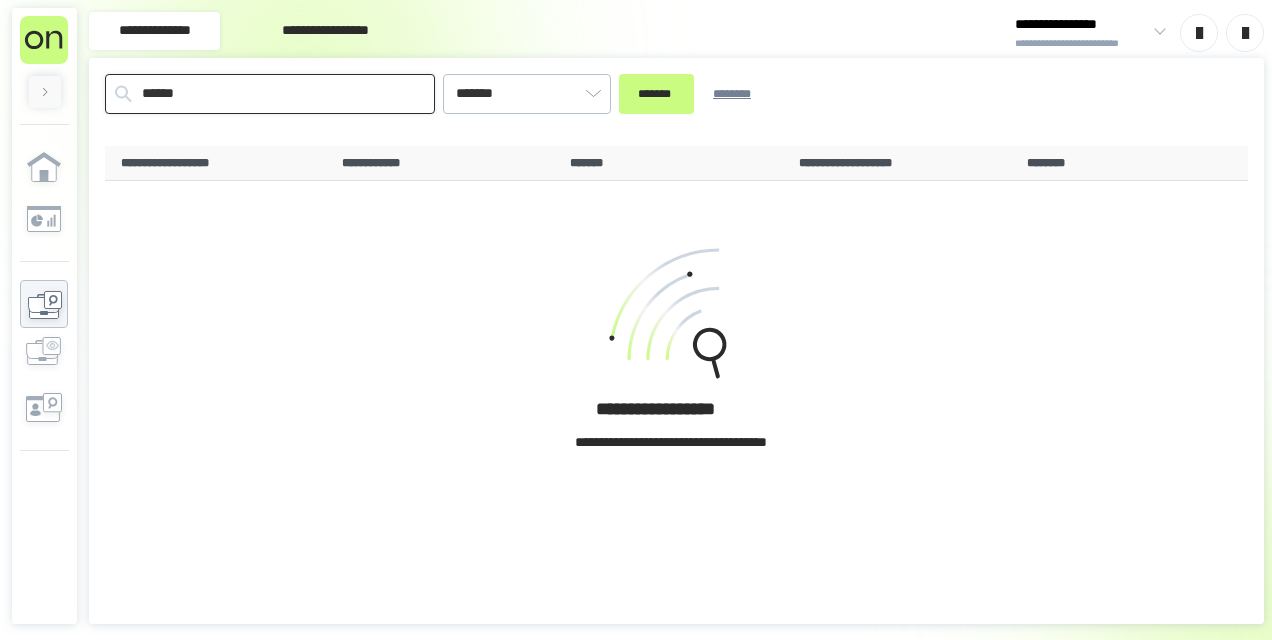 click on "******" at bounding box center (270, 94) 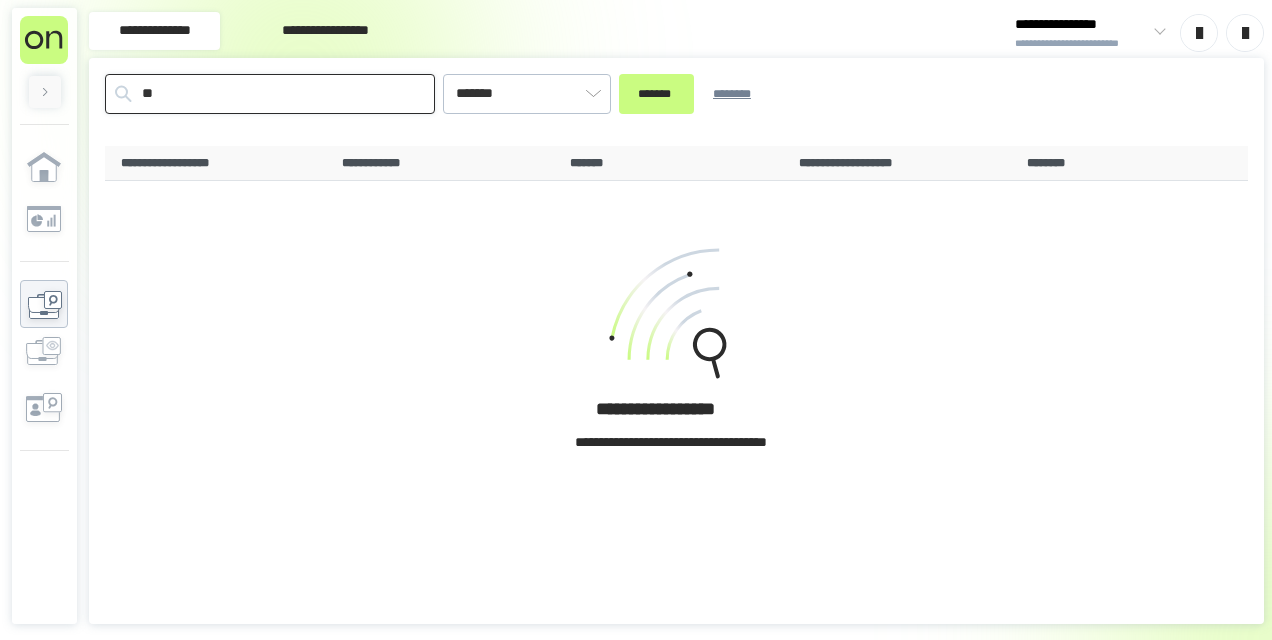 type on "*" 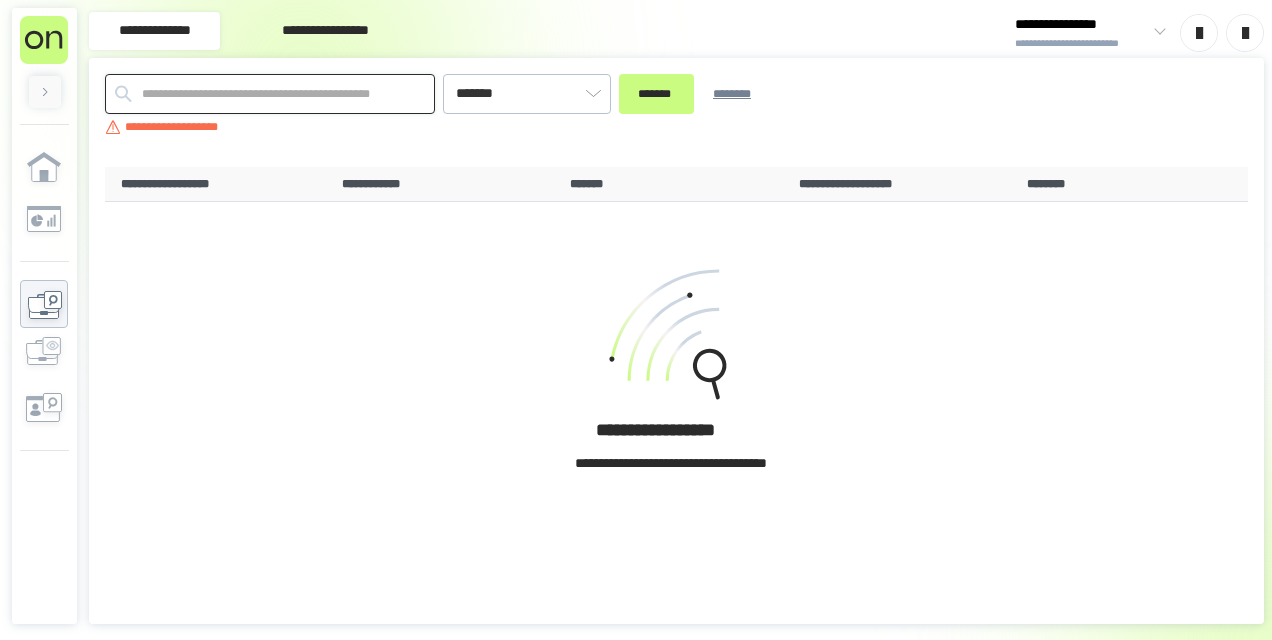 paste on "*********" 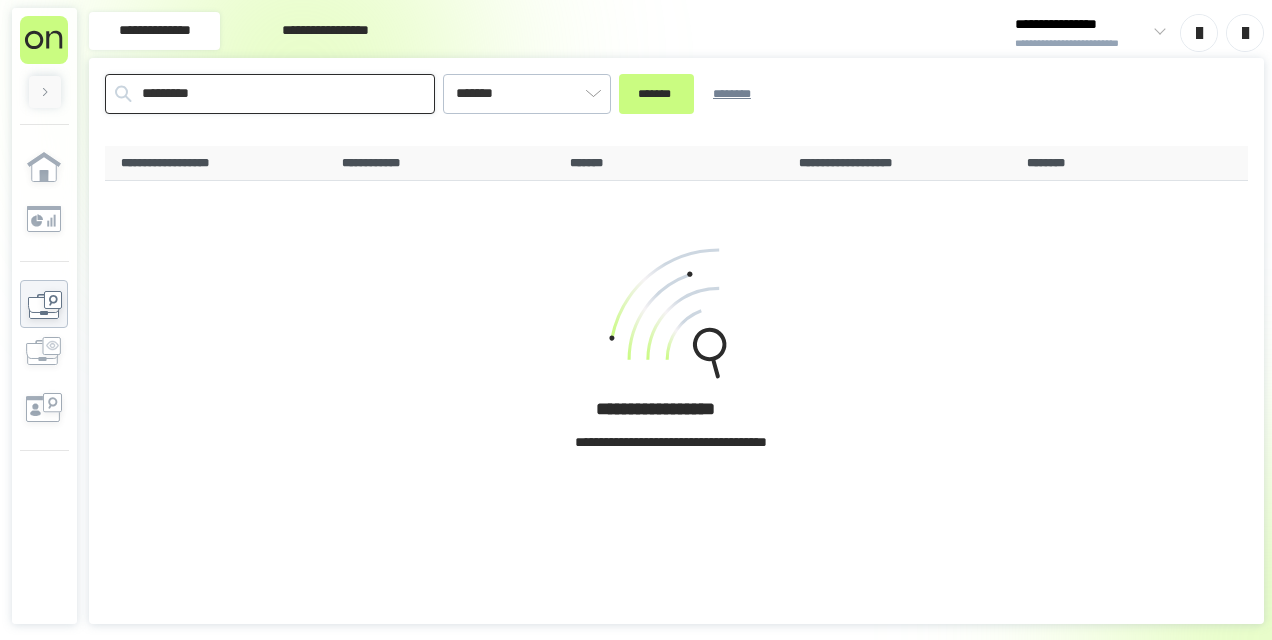 type on "*********" 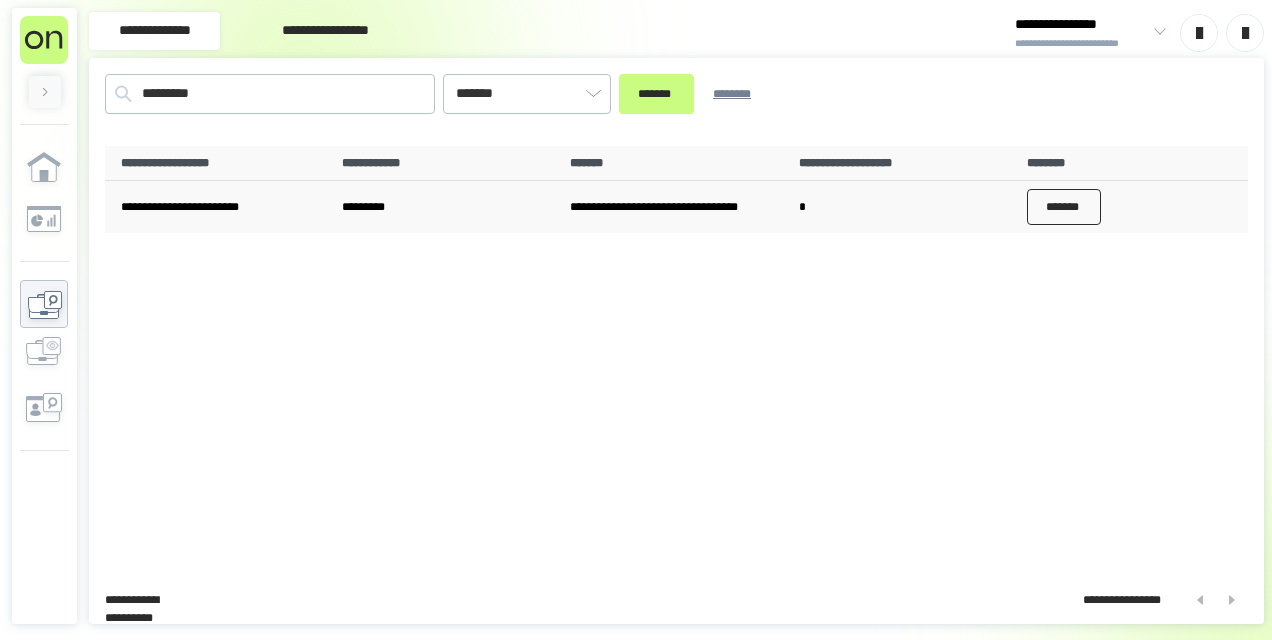 click on "*******" at bounding box center (1064, 207) 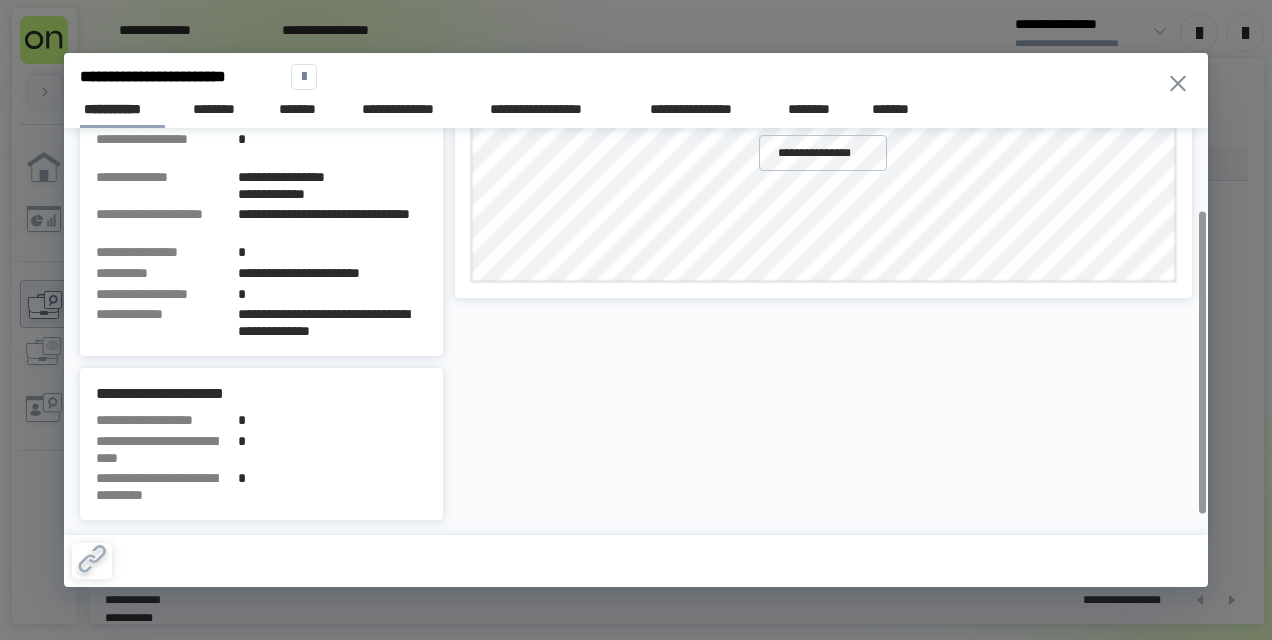 scroll, scrollTop: 37, scrollLeft: 0, axis: vertical 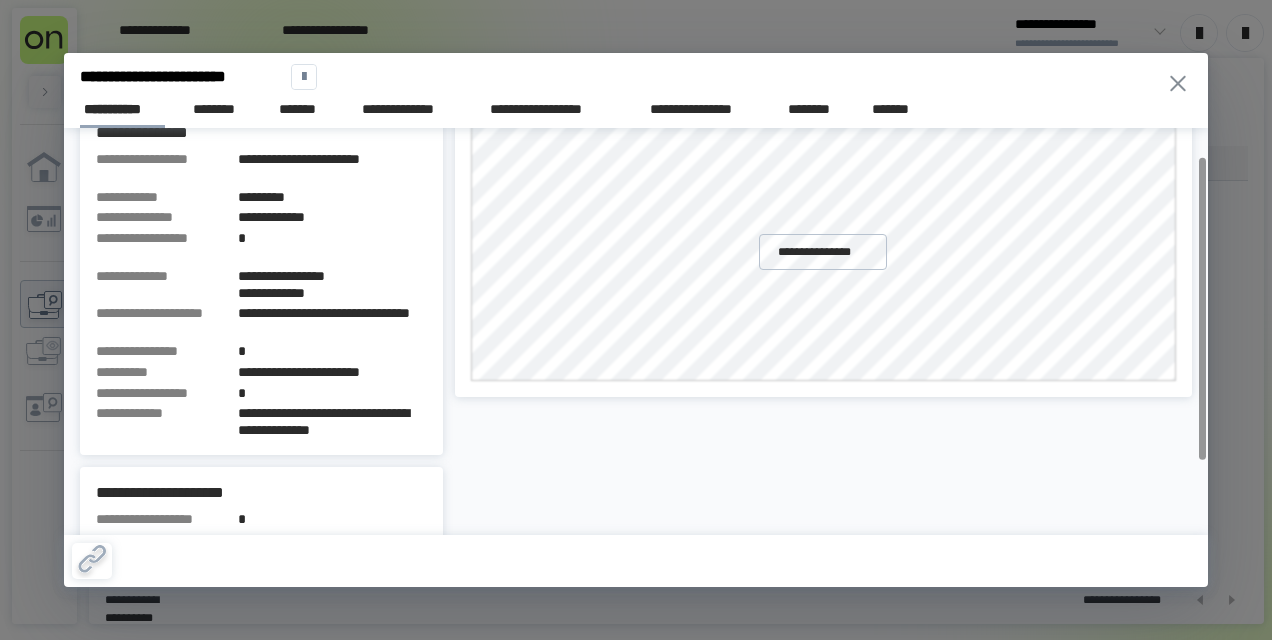 type 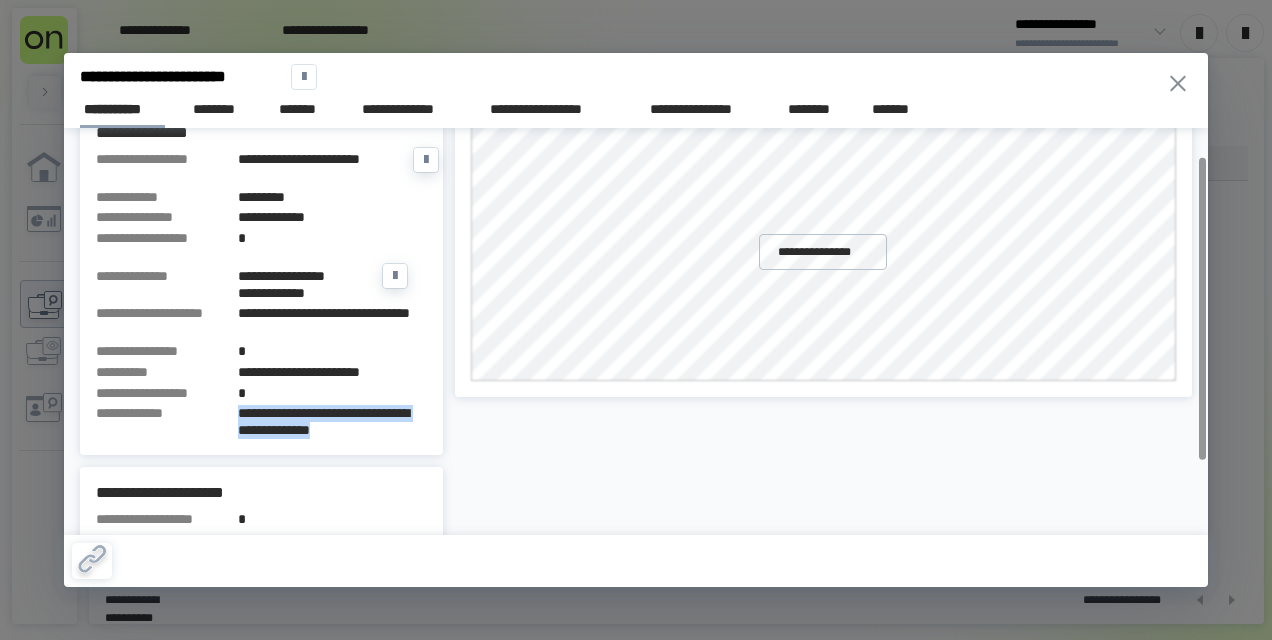 drag, startPoint x: 236, startPoint y: 406, endPoint x: 413, endPoint y: 430, distance: 178.6197 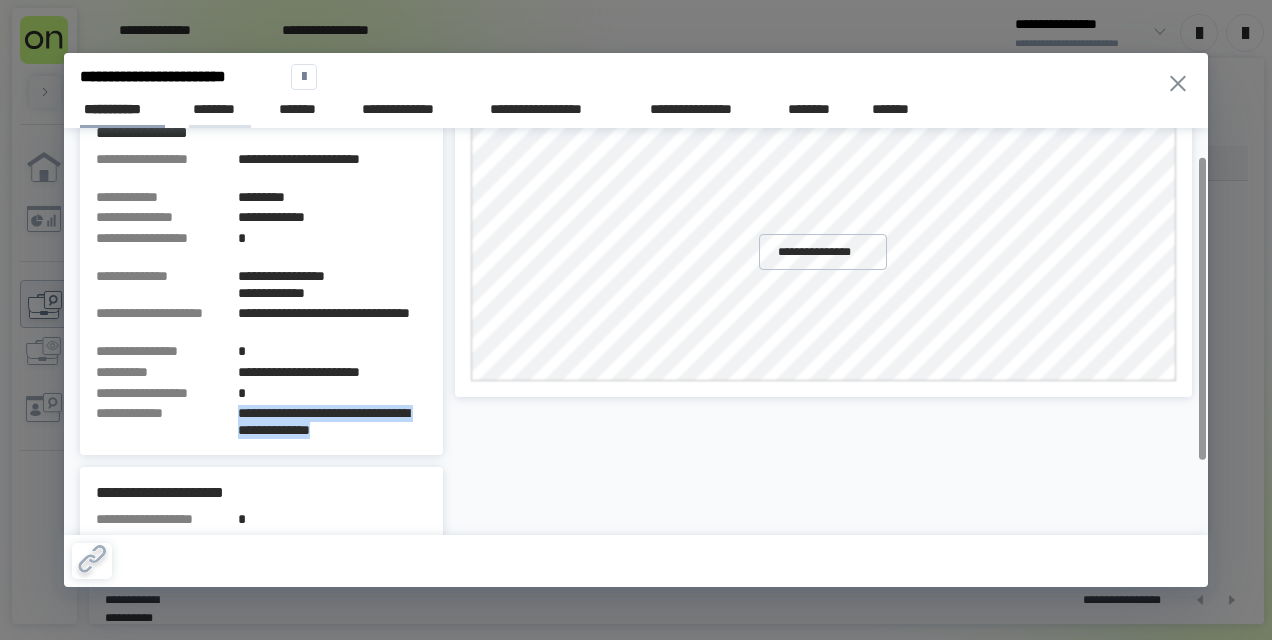 click on "********" at bounding box center (220, 109) 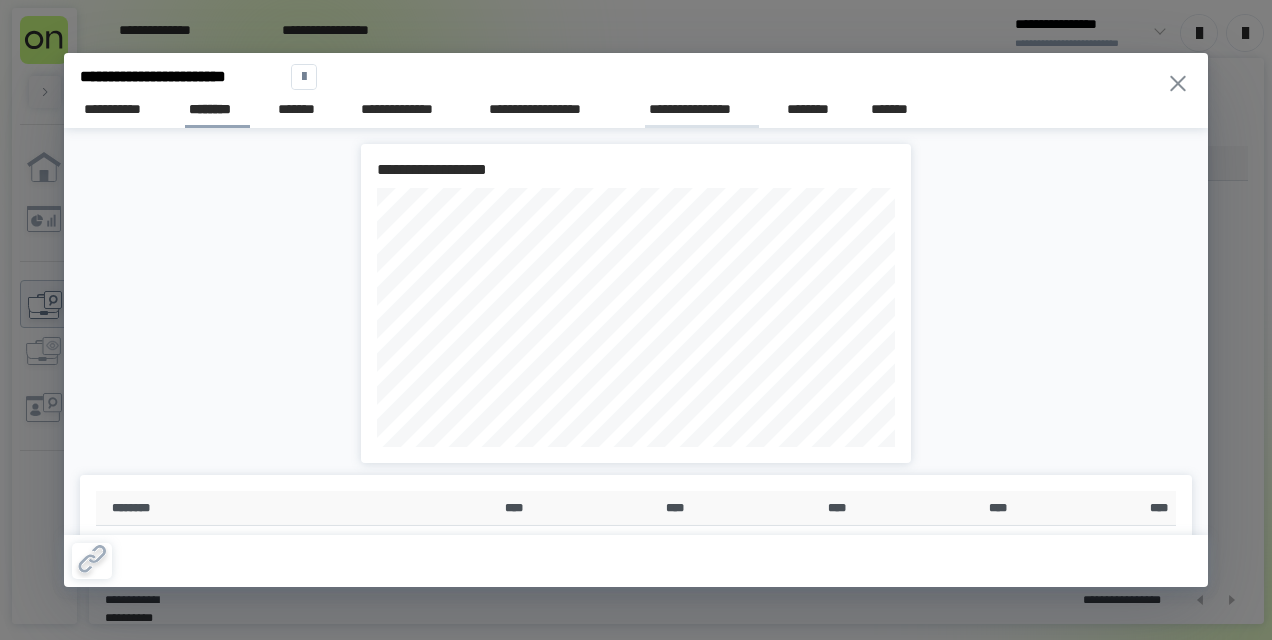 type 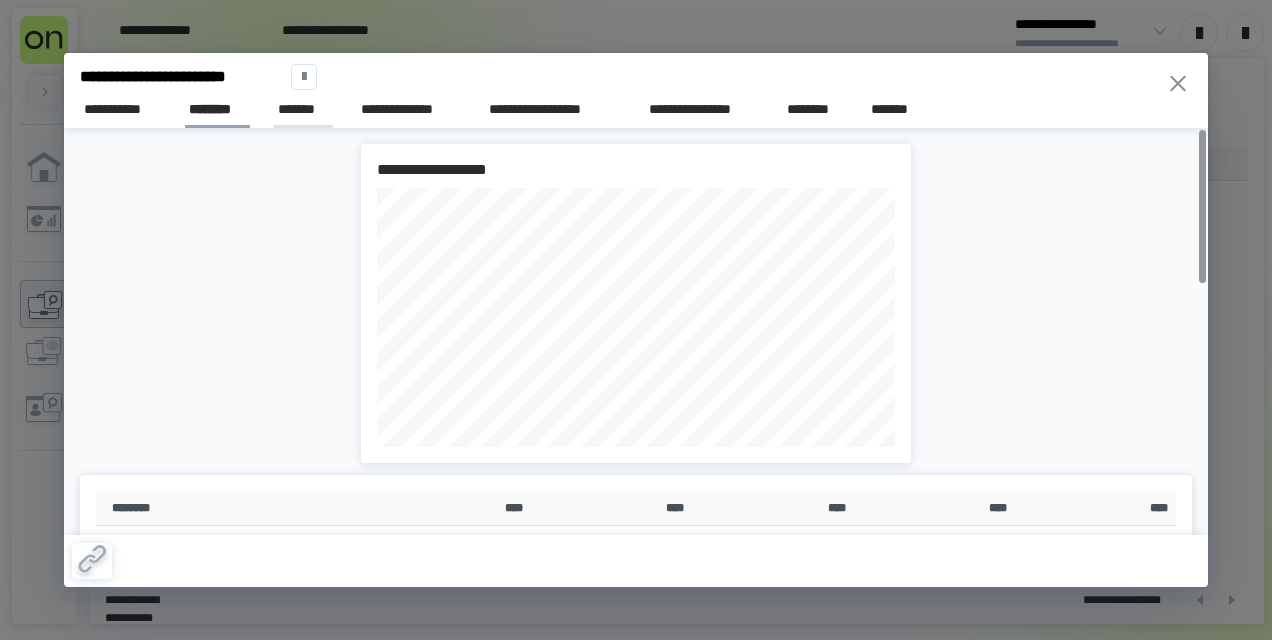 click on "*******" at bounding box center [303, 109] 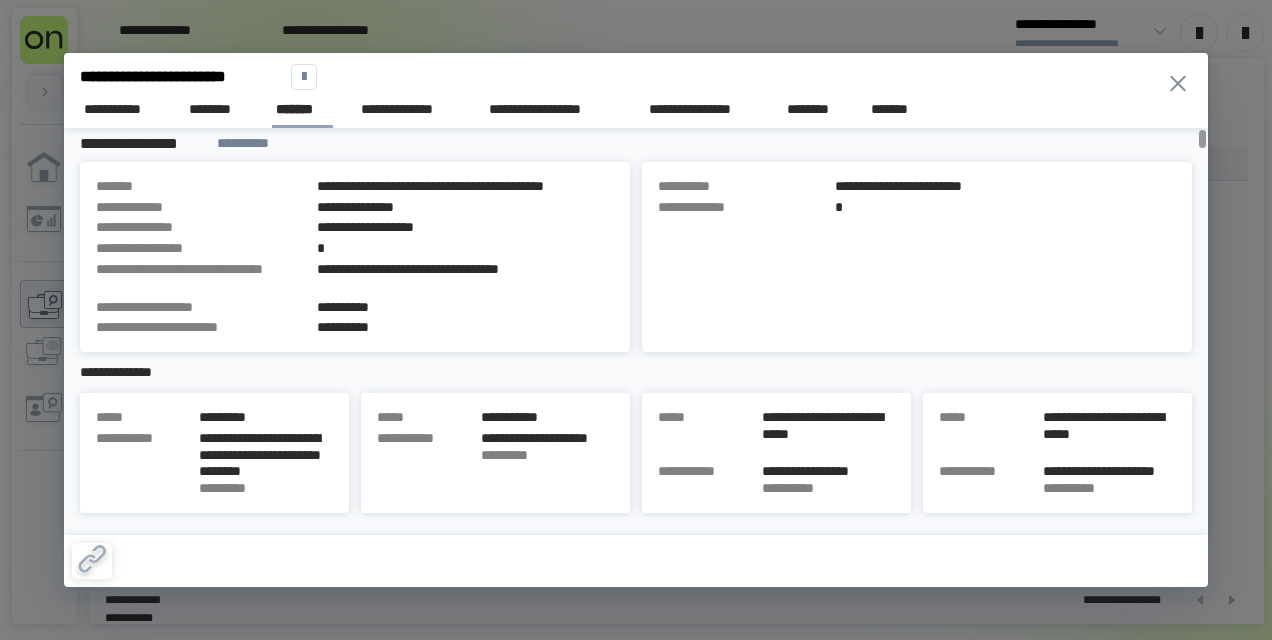 scroll, scrollTop: 0, scrollLeft: 0, axis: both 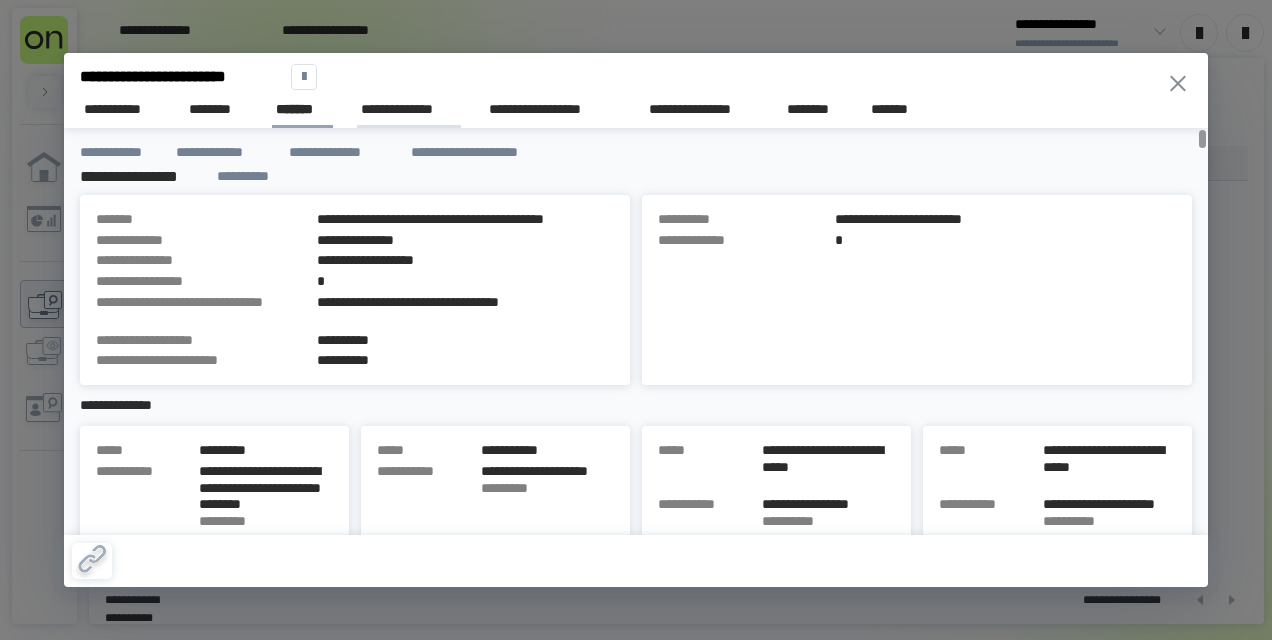 click on "**********" at bounding box center (409, 109) 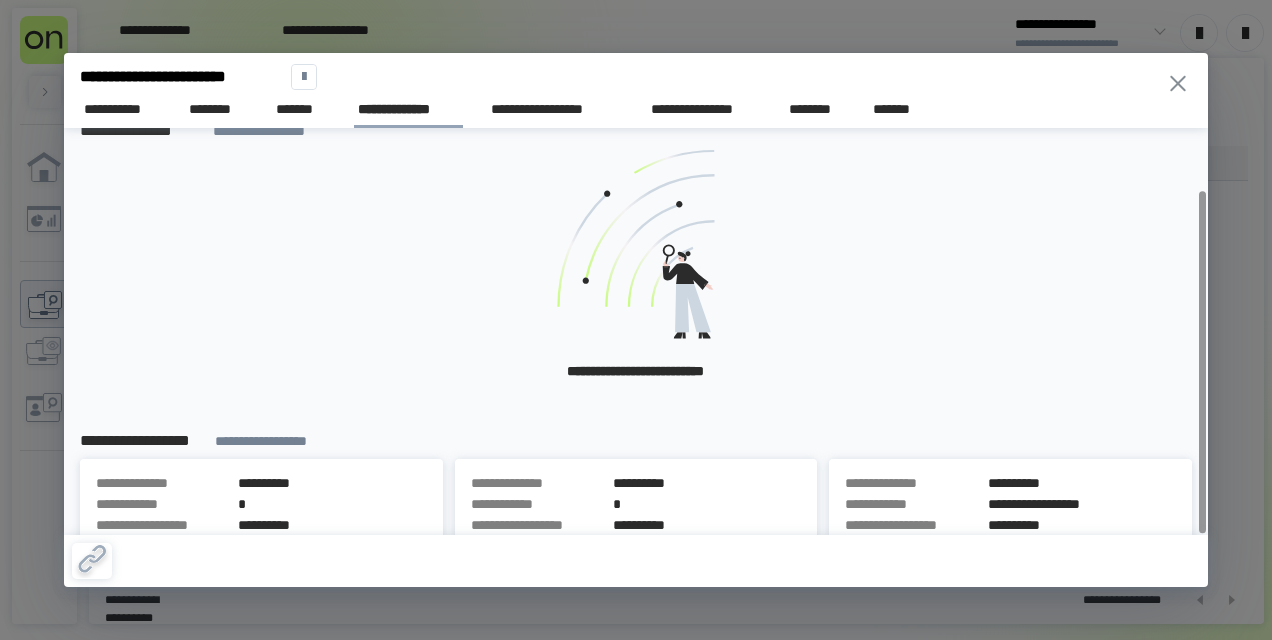 scroll, scrollTop: 0, scrollLeft: 0, axis: both 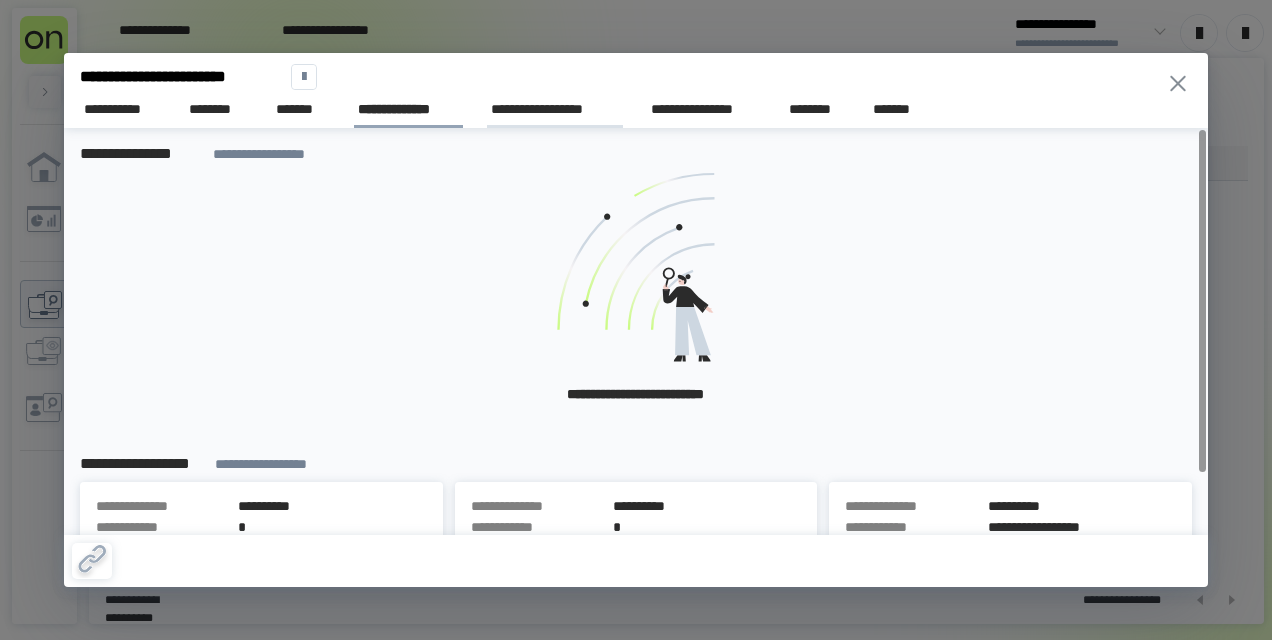 click on "**********" at bounding box center [555, 109] 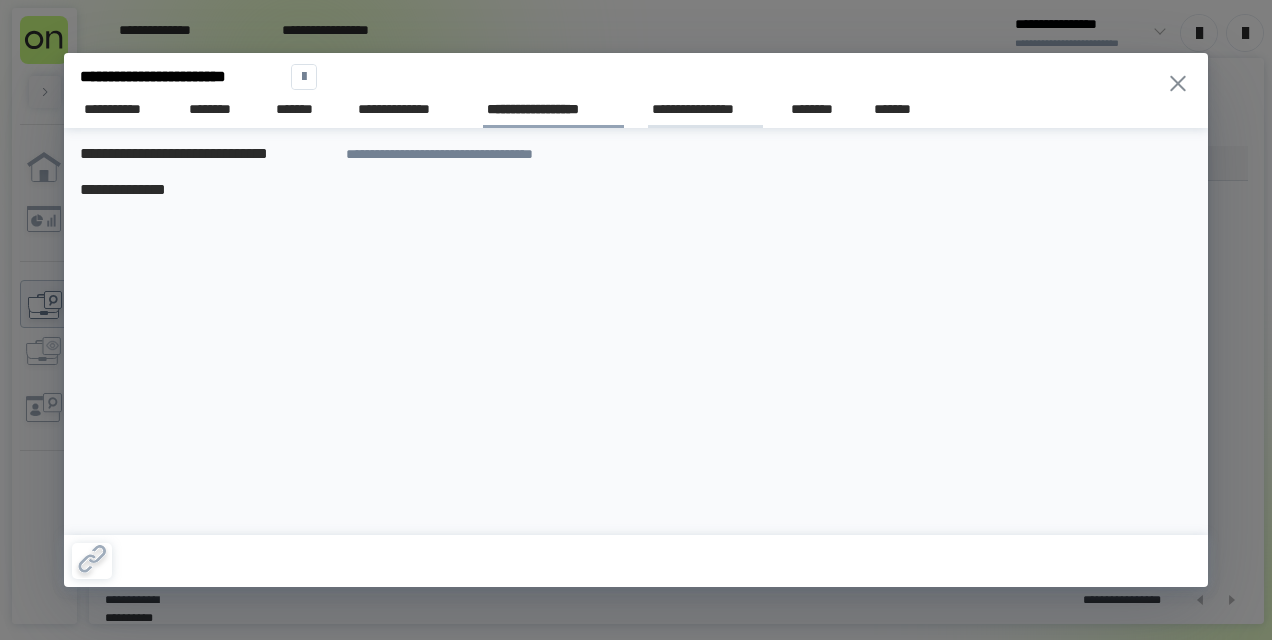 click on "**********" at bounding box center (705, 109) 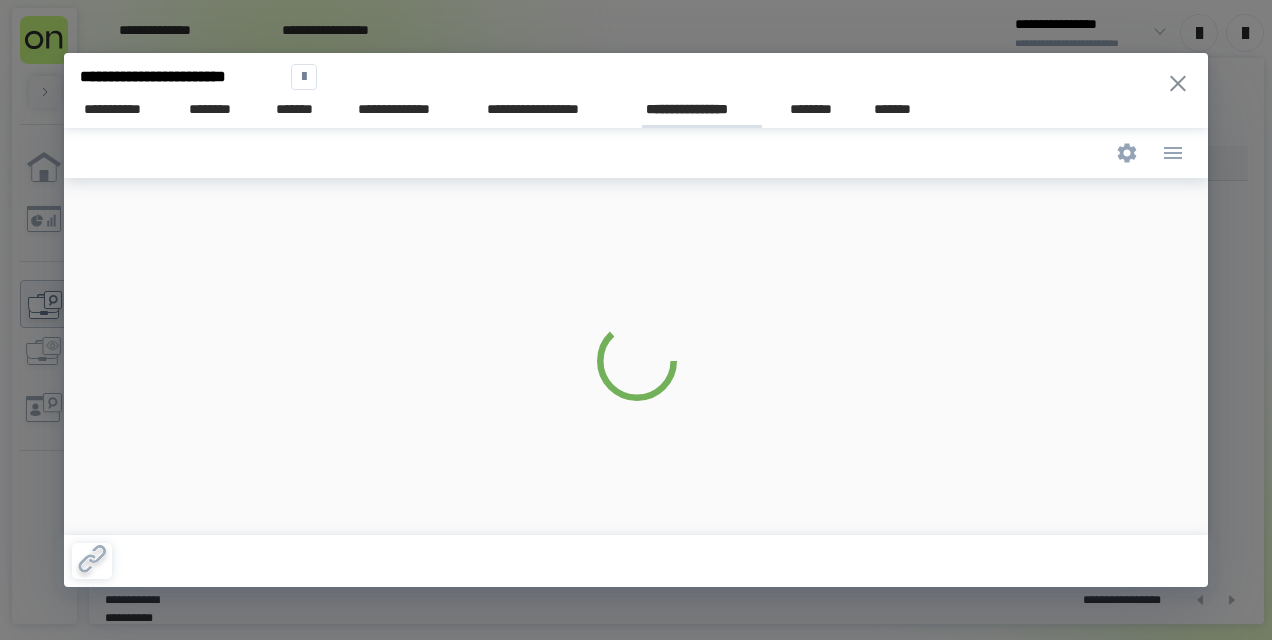 scroll, scrollTop: 0, scrollLeft: 0, axis: both 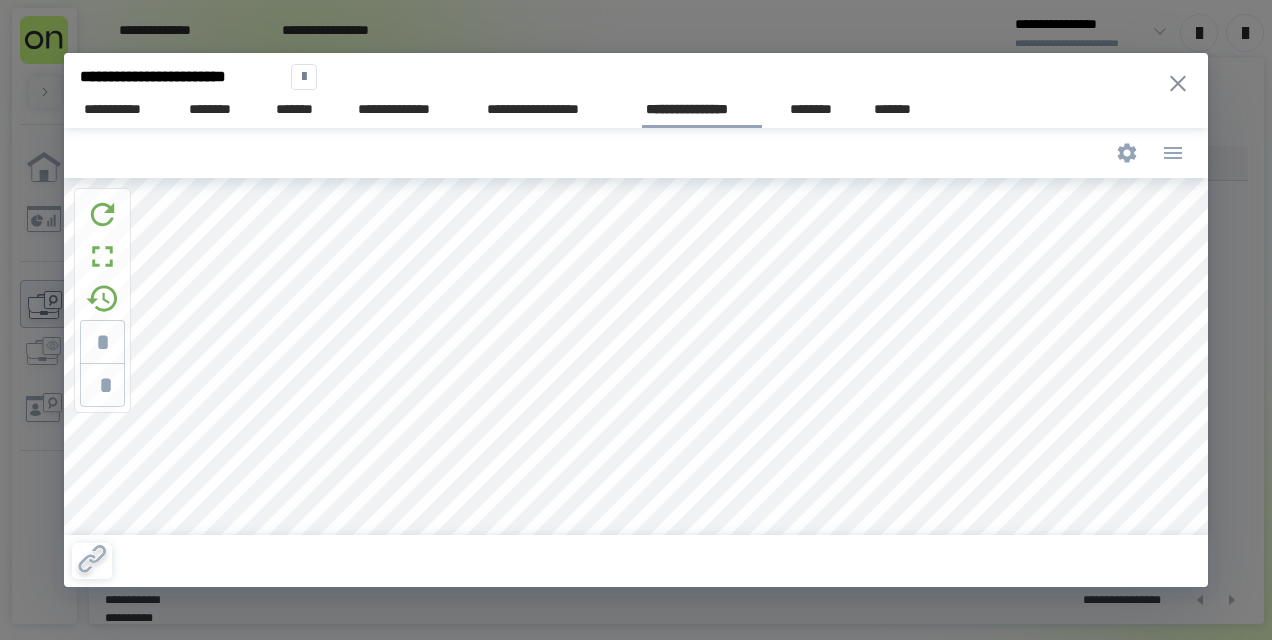 type 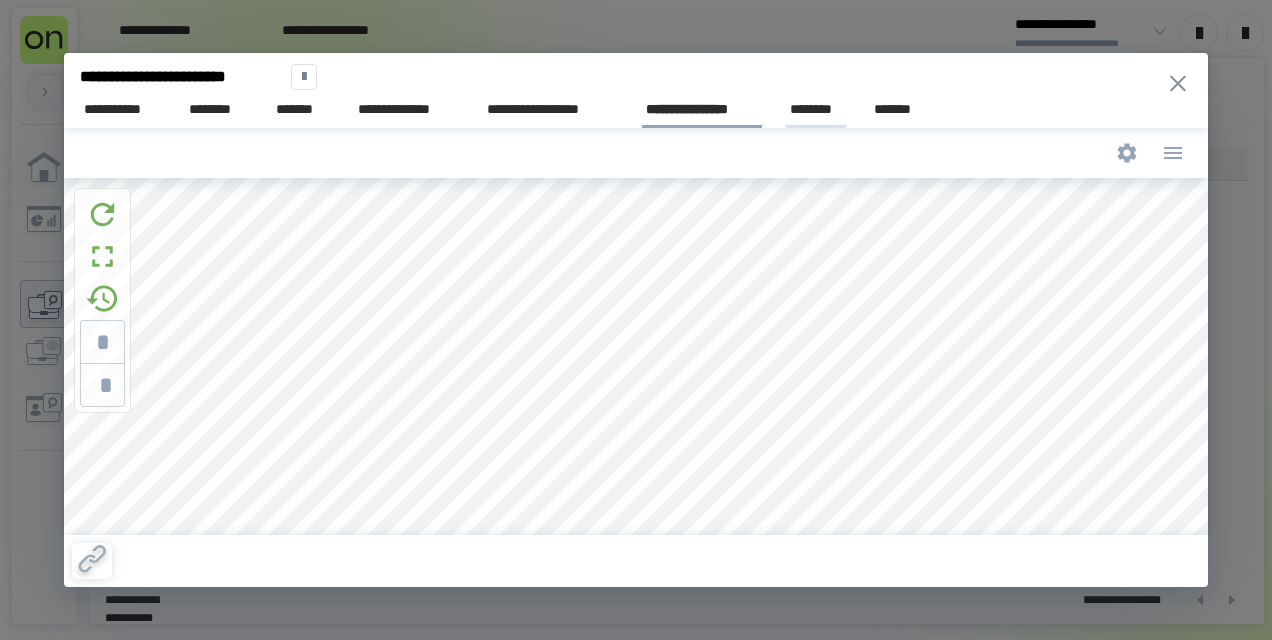 click on "********" at bounding box center (816, 109) 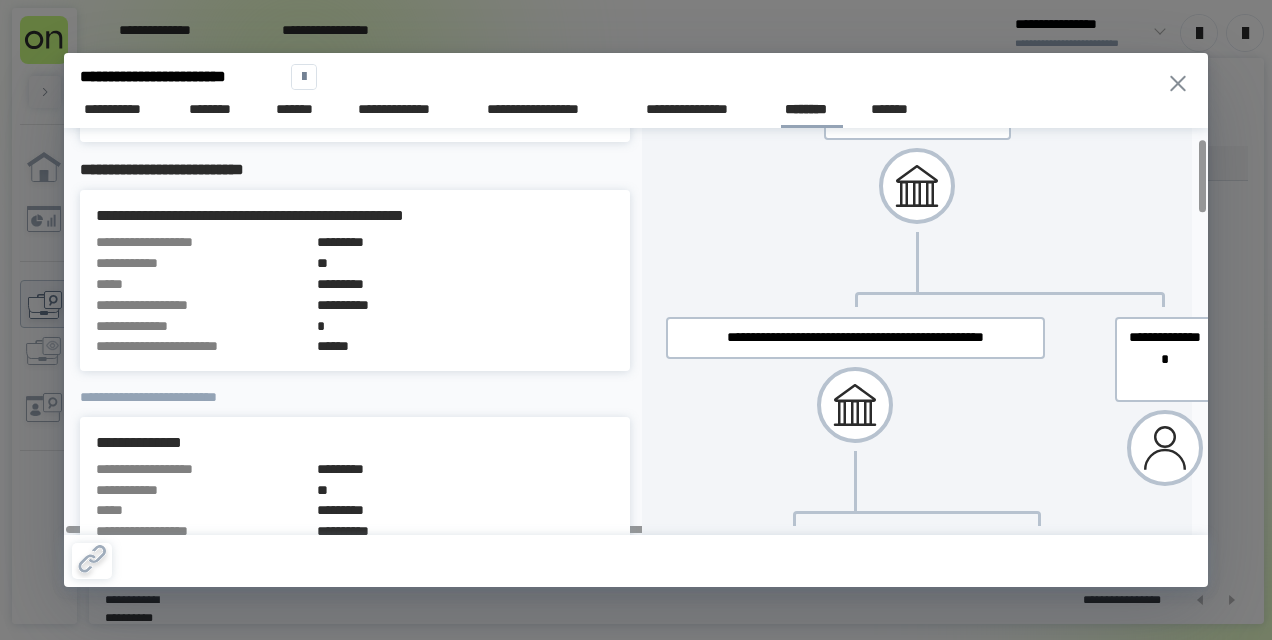 scroll, scrollTop: 0, scrollLeft: 0, axis: both 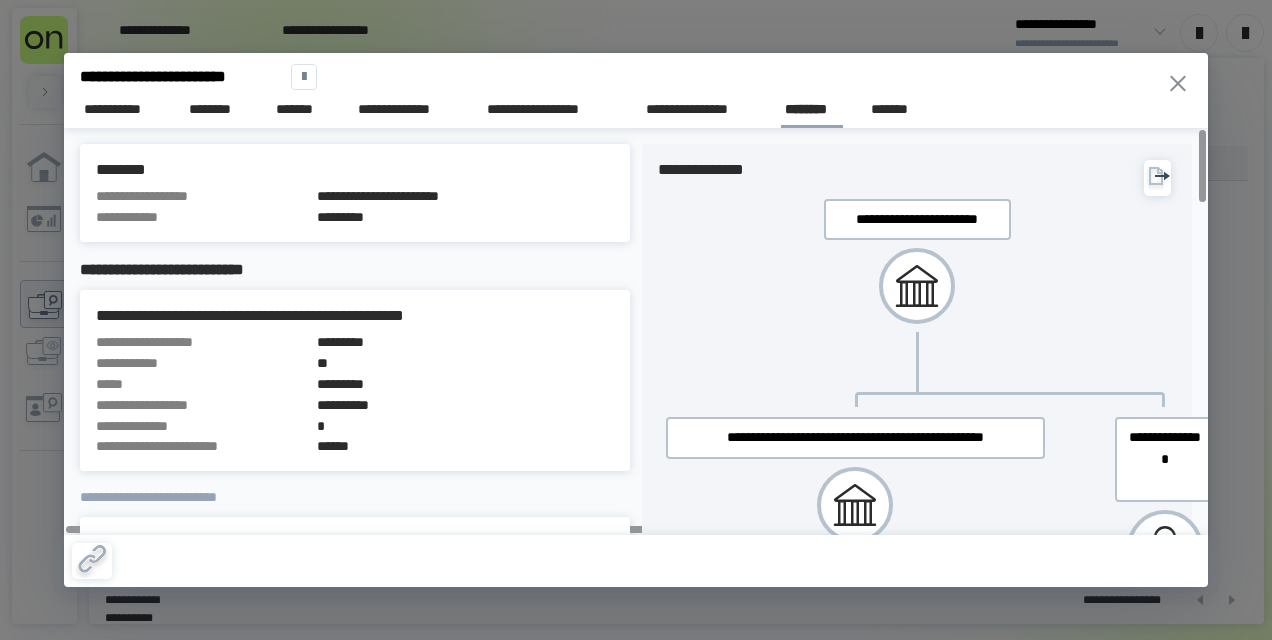 type 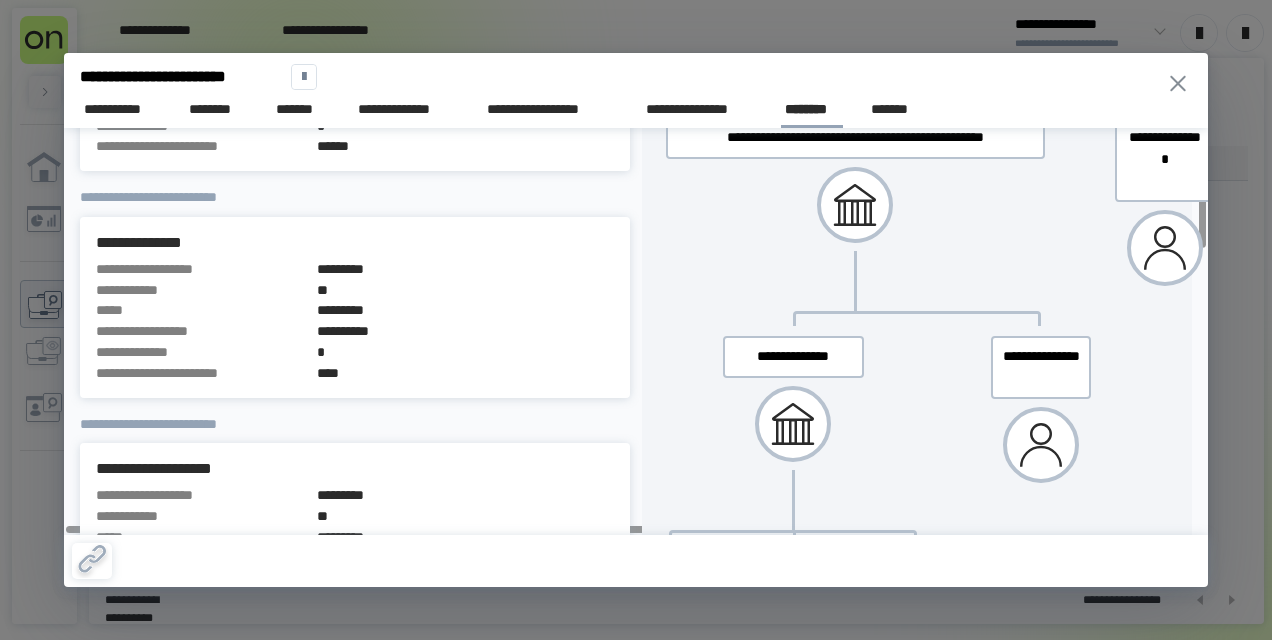 scroll, scrollTop: 200, scrollLeft: 0, axis: vertical 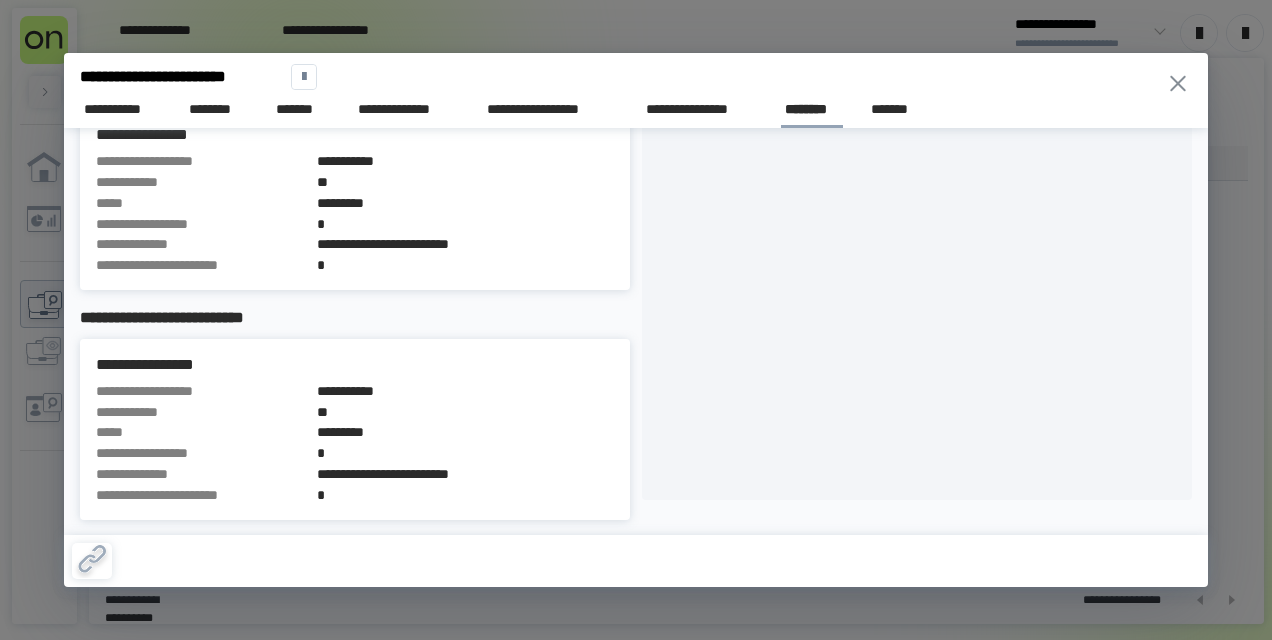click 